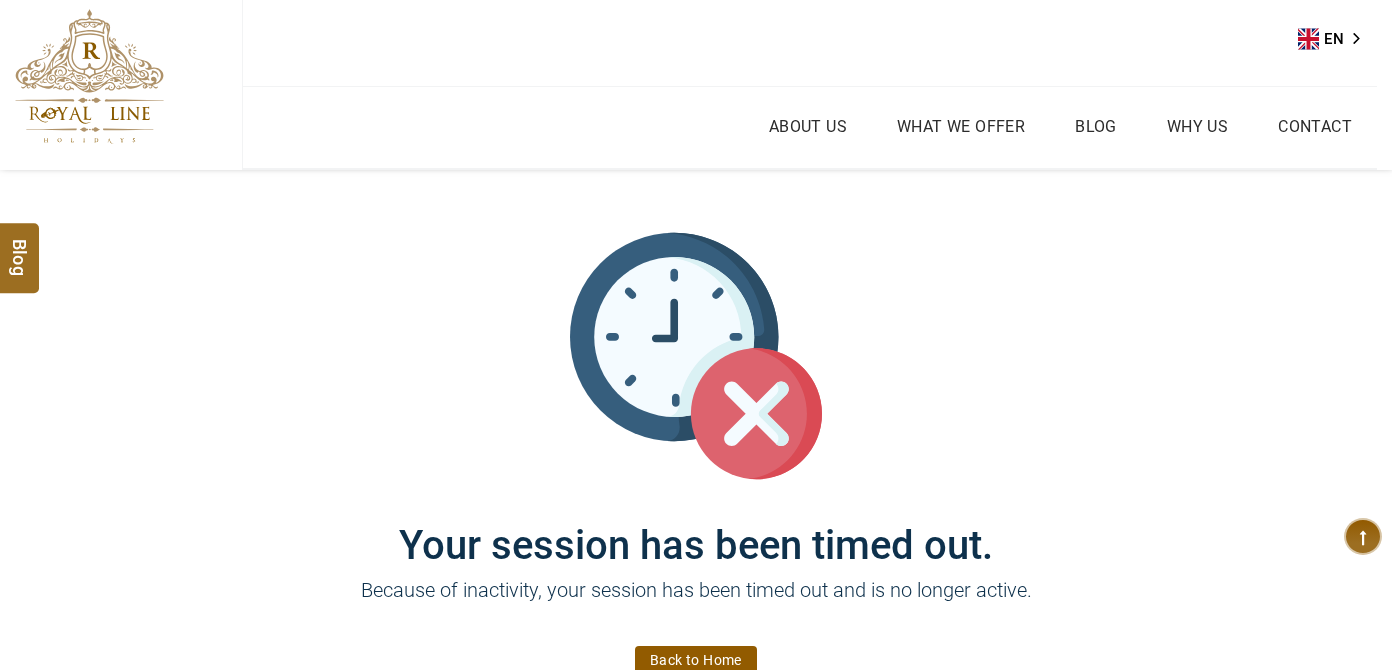 scroll, scrollTop: 0, scrollLeft: 0, axis: both 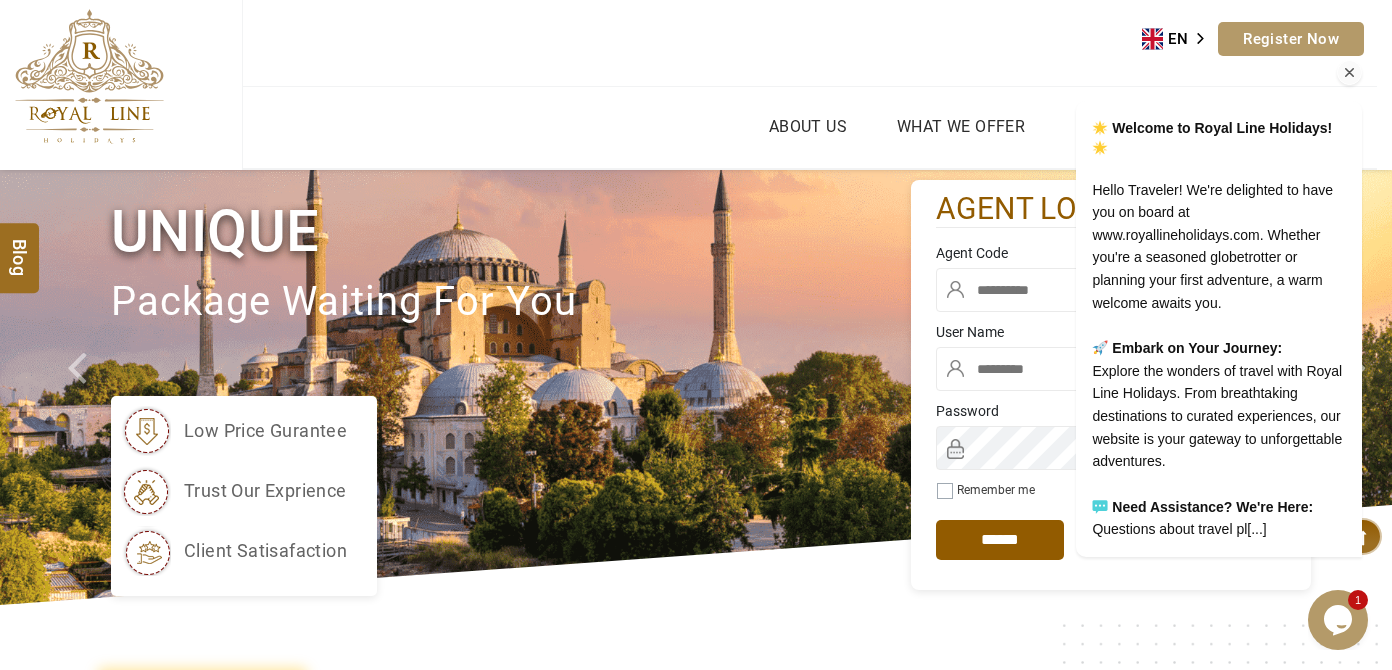 click on "Welcome to Royal Line Holidays!  Hello Traveler! We're delighted to have you on board at www.royallineholidays.com. Whether you're a seasoned globetrotter or planning your first adventure, a warm welcome awaits you.   Embark on Your Journey: Explore the wonders of travel with Royal Line Holidays. From breathtaking destinations to curated experiences, our website is your gateway to unforgettable adventures.   Need Assistance? We're Here: Questions about travel pl[...]" at bounding box center [1193, 329] 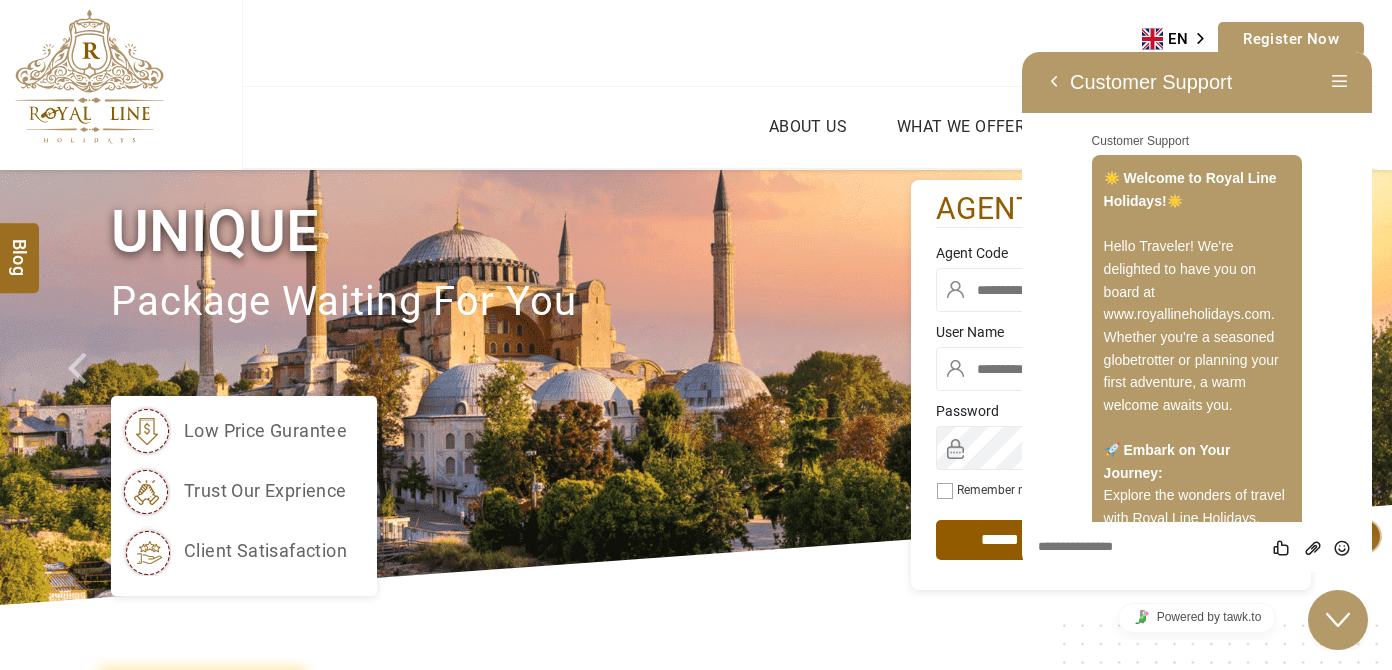 scroll, scrollTop: 262, scrollLeft: 0, axis: vertical 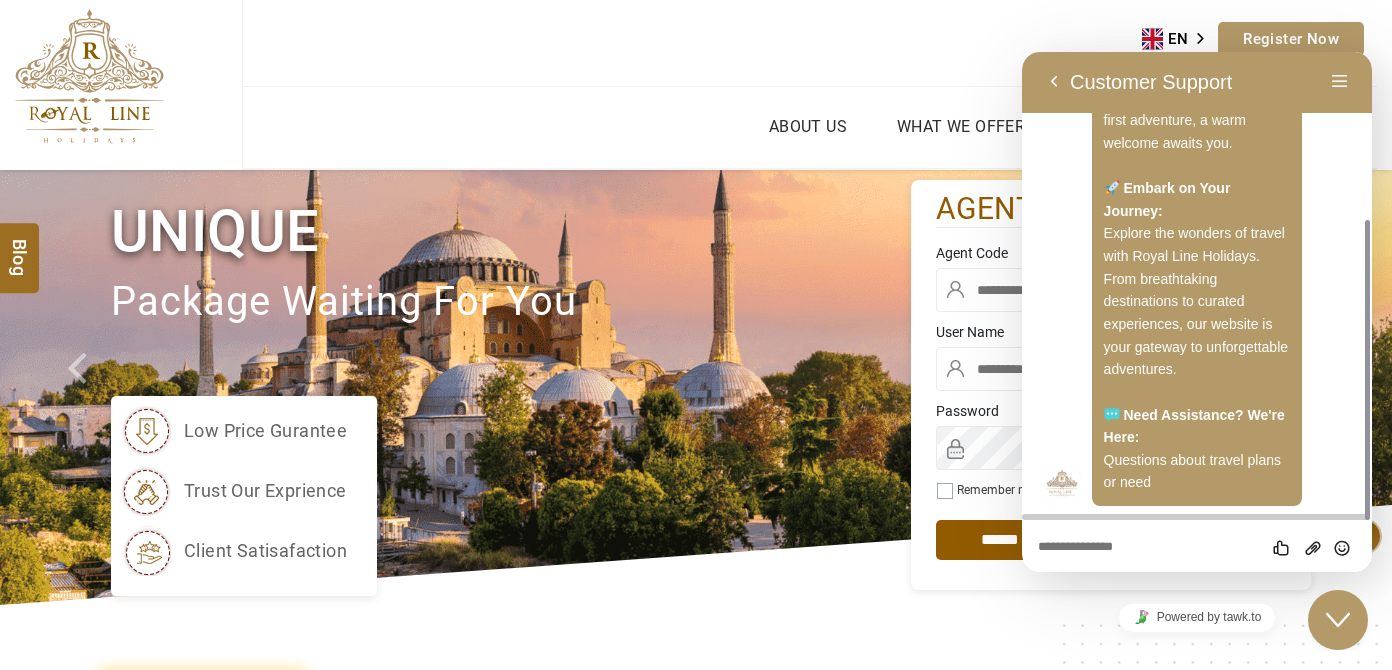 drag, startPoint x: 1044, startPoint y: 430, endPoint x: 1024, endPoint y: 310, distance: 121.65525 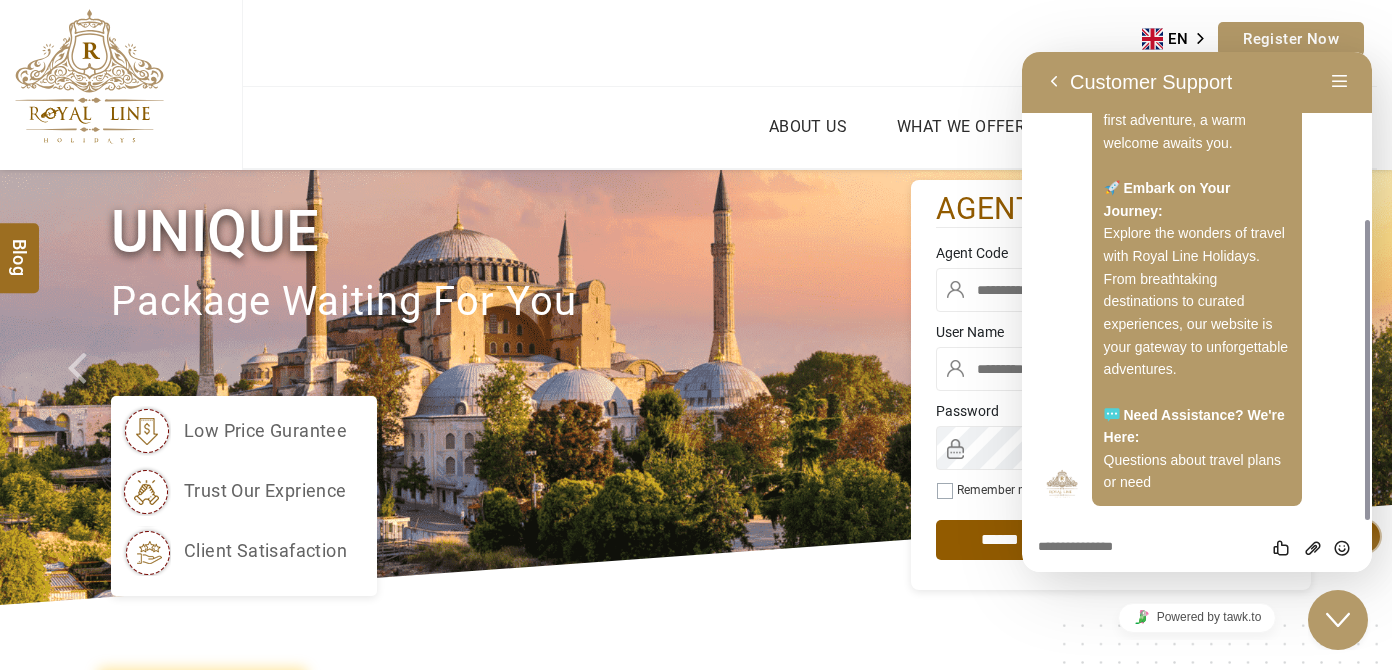 click on "Close Chat This icon closes the chat window." at bounding box center (1338, 620) 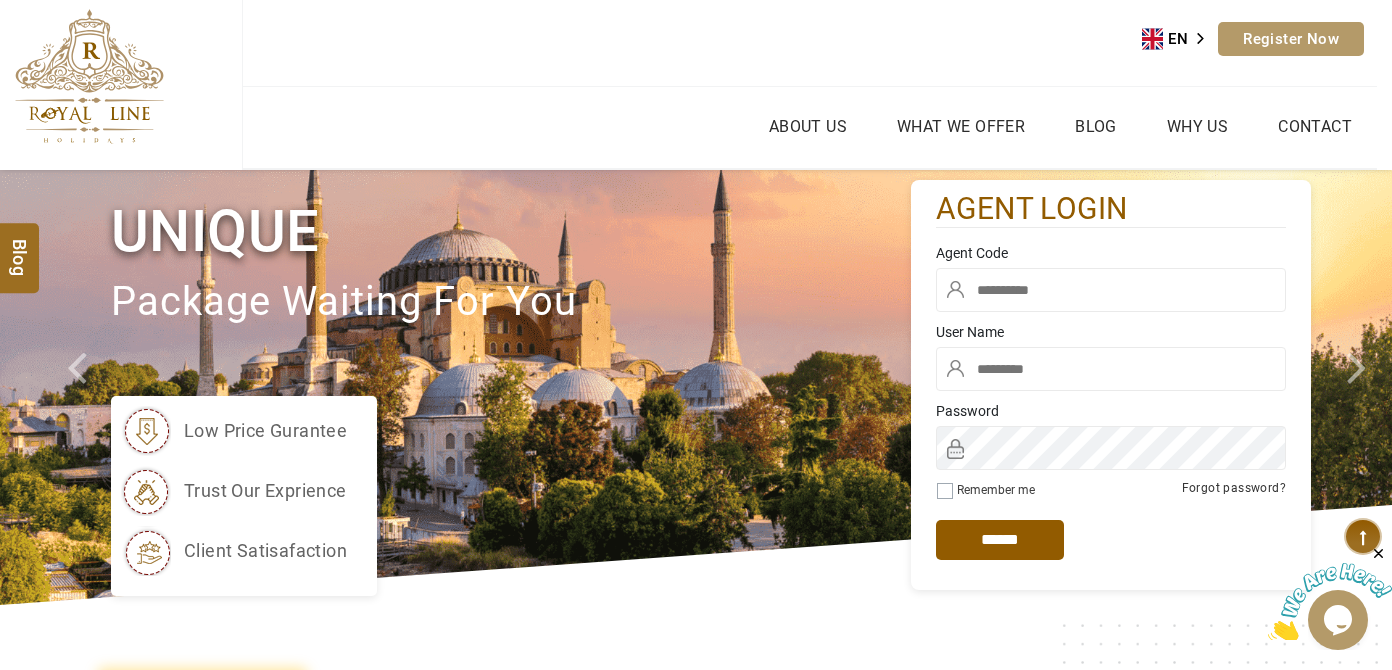 type on "******" 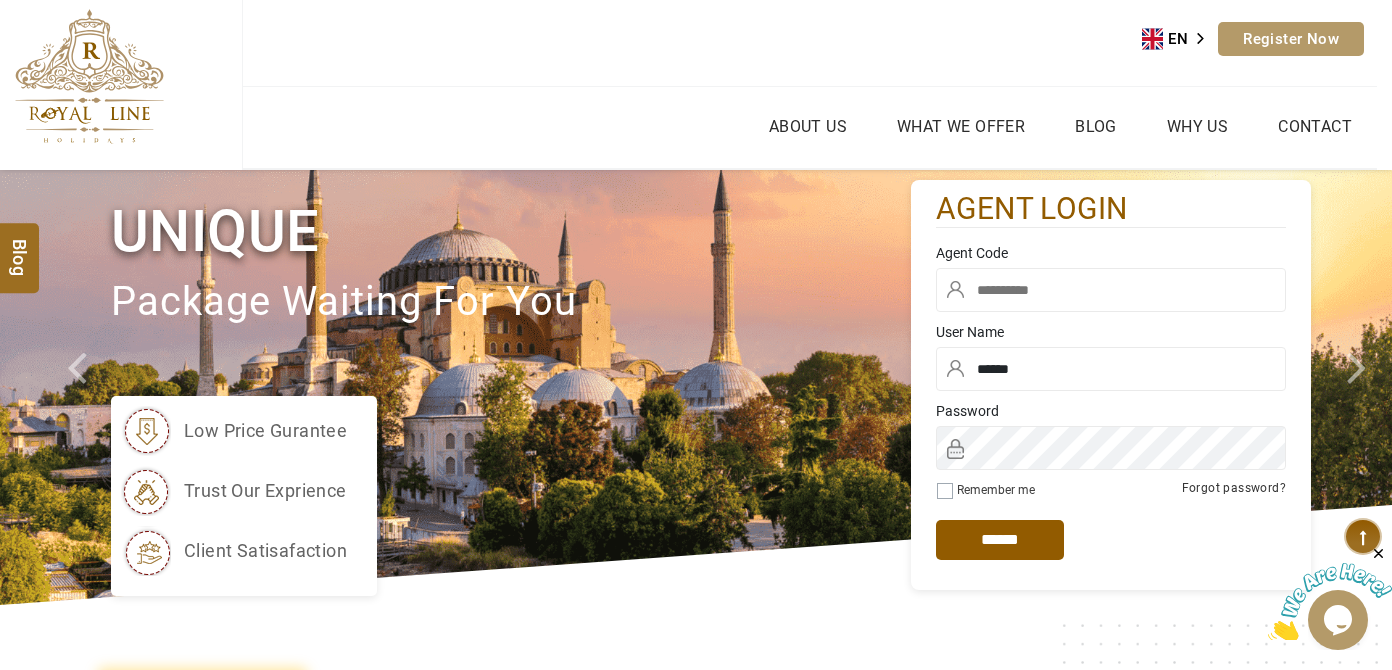 click at bounding box center [1111, 290] 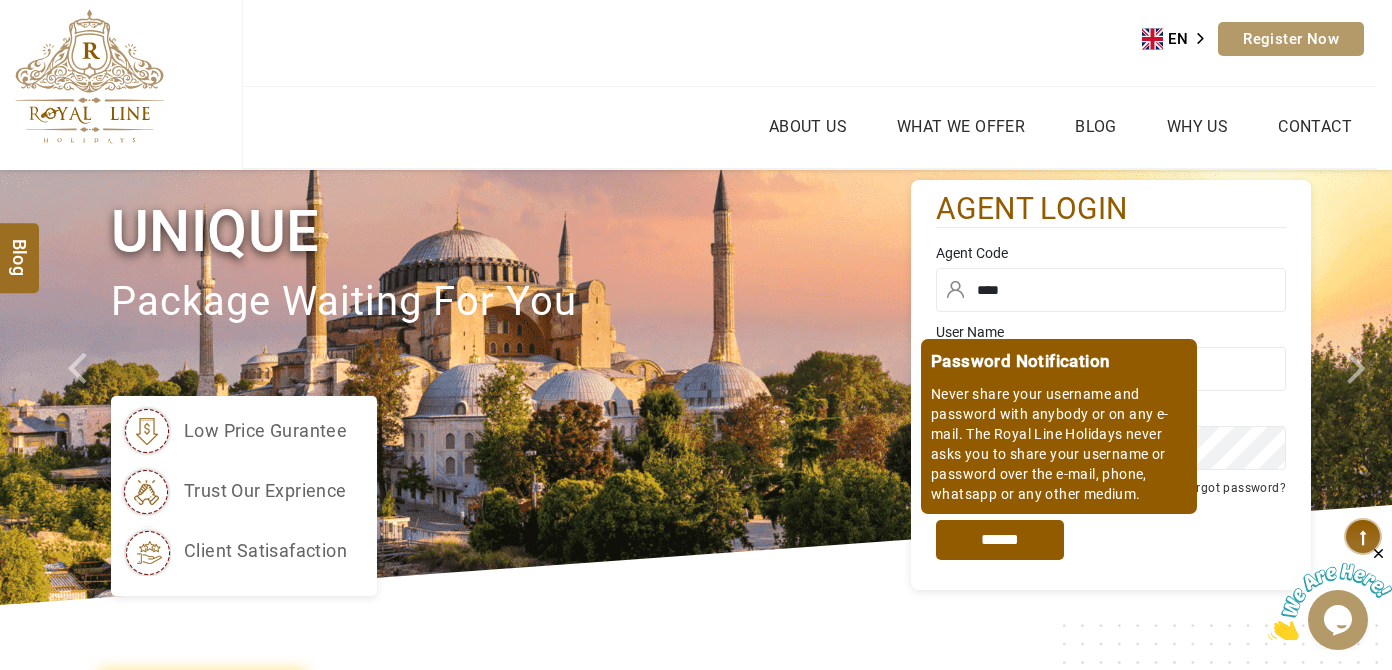 type on "****" 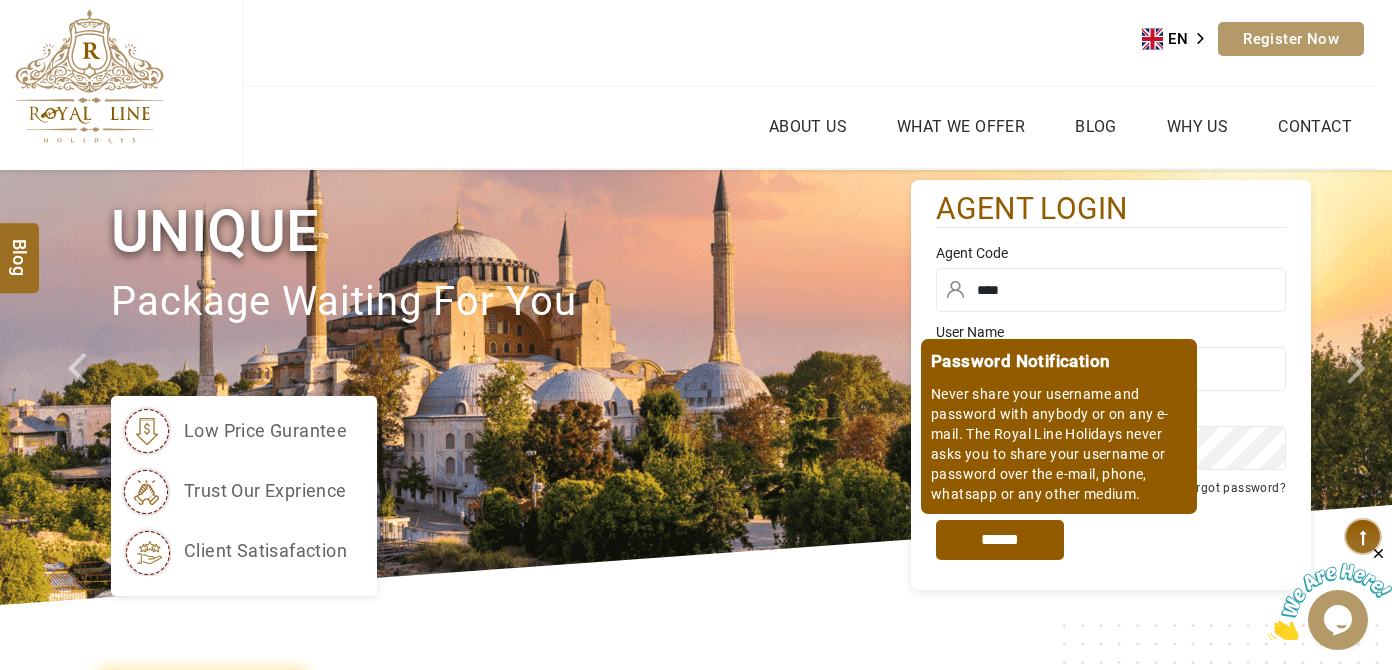 click on "*****" at bounding box center (1000, 540) 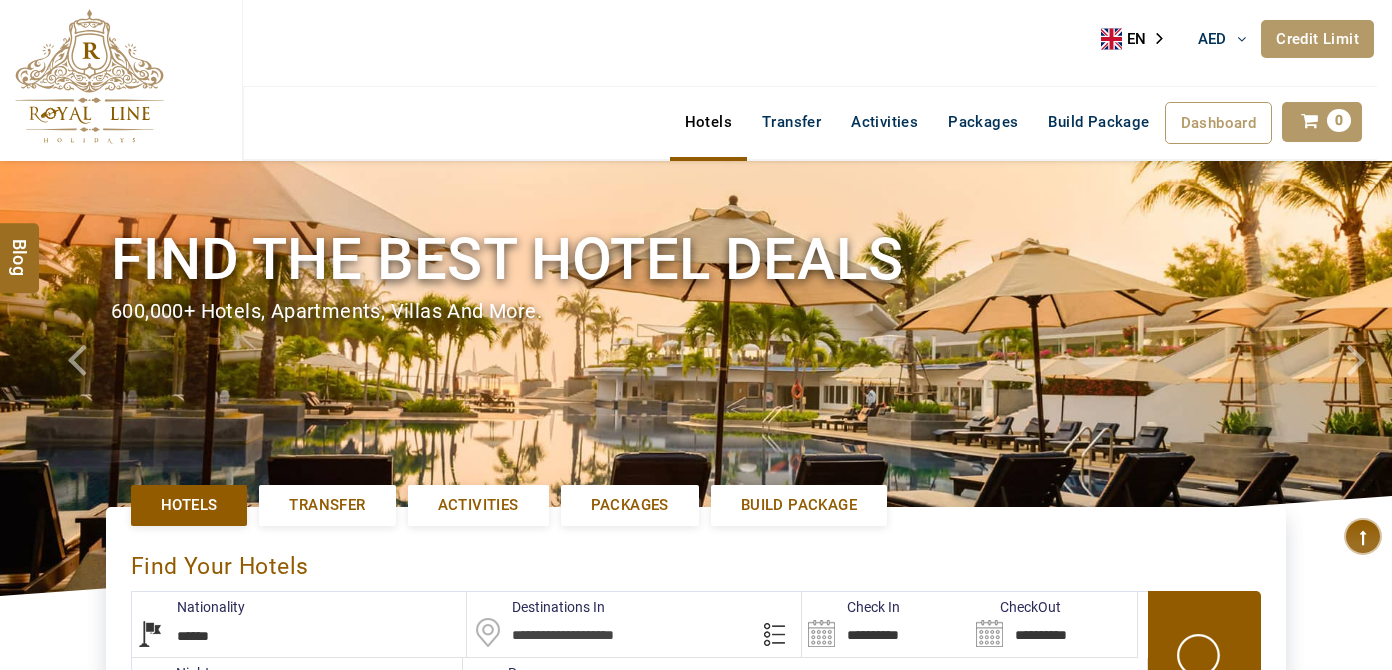 select on "******" 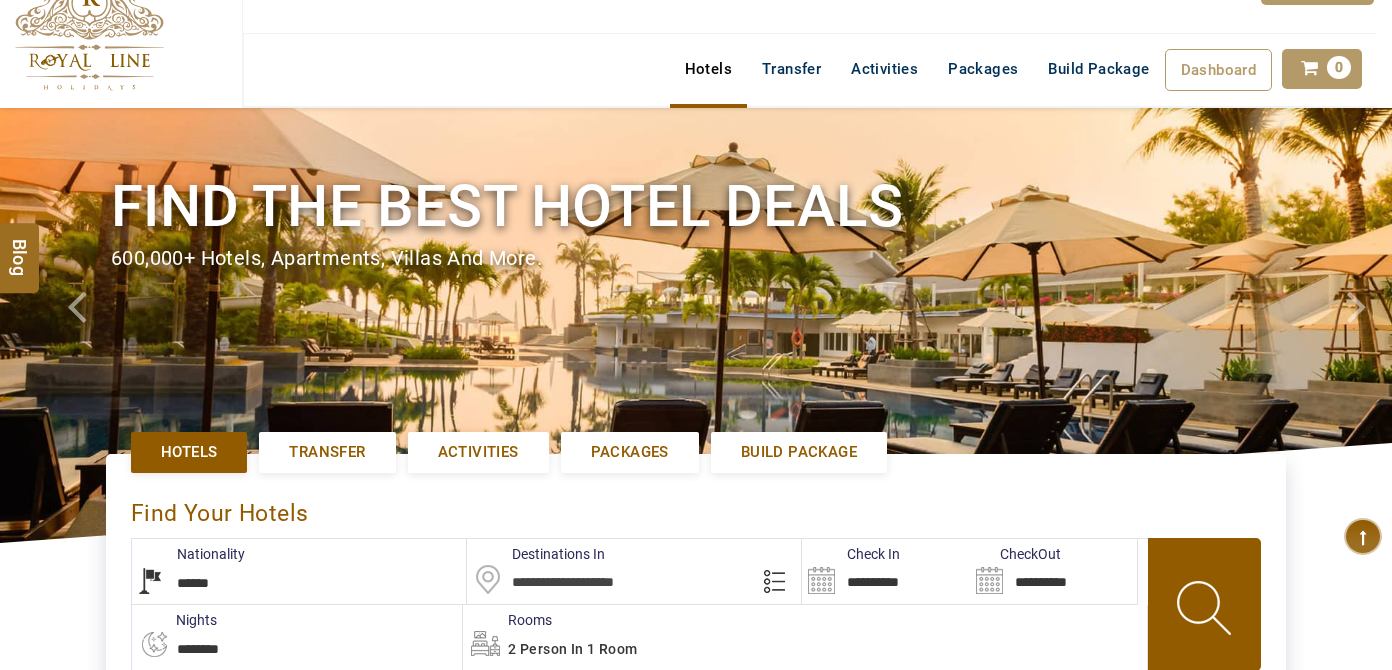 scroll, scrollTop: 272, scrollLeft: 0, axis: vertical 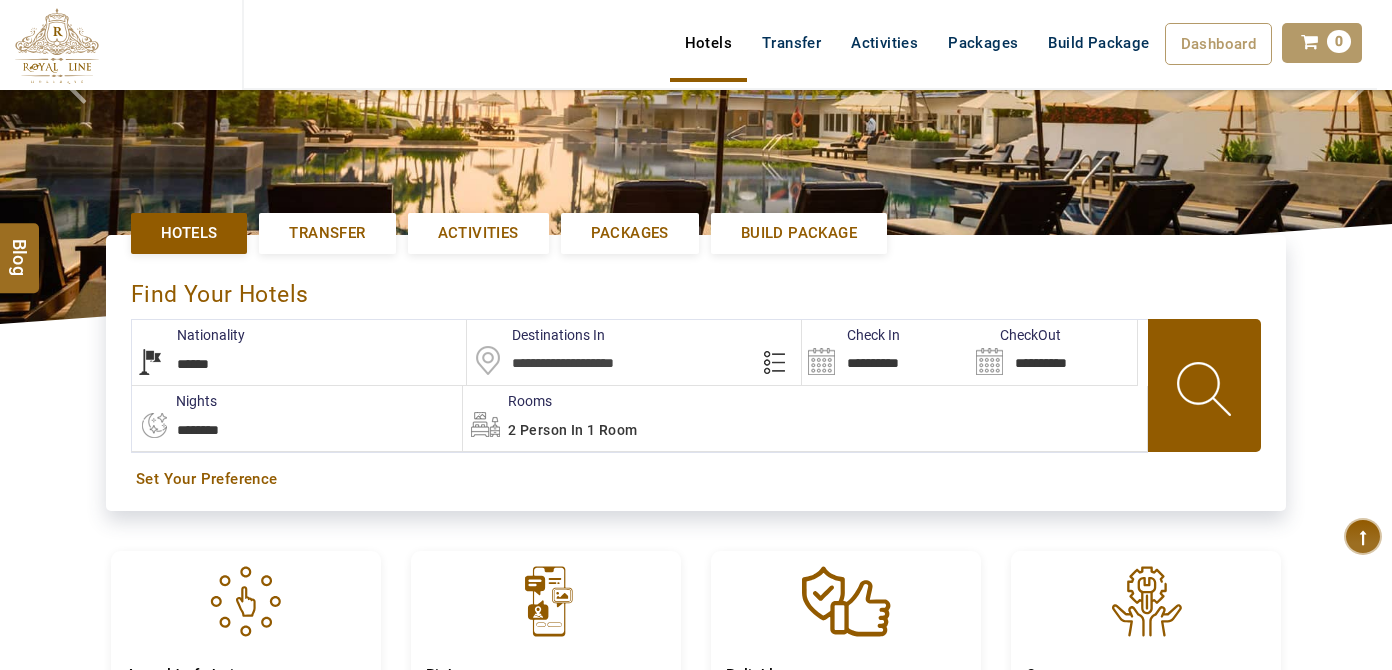 click at bounding box center [634, 352] 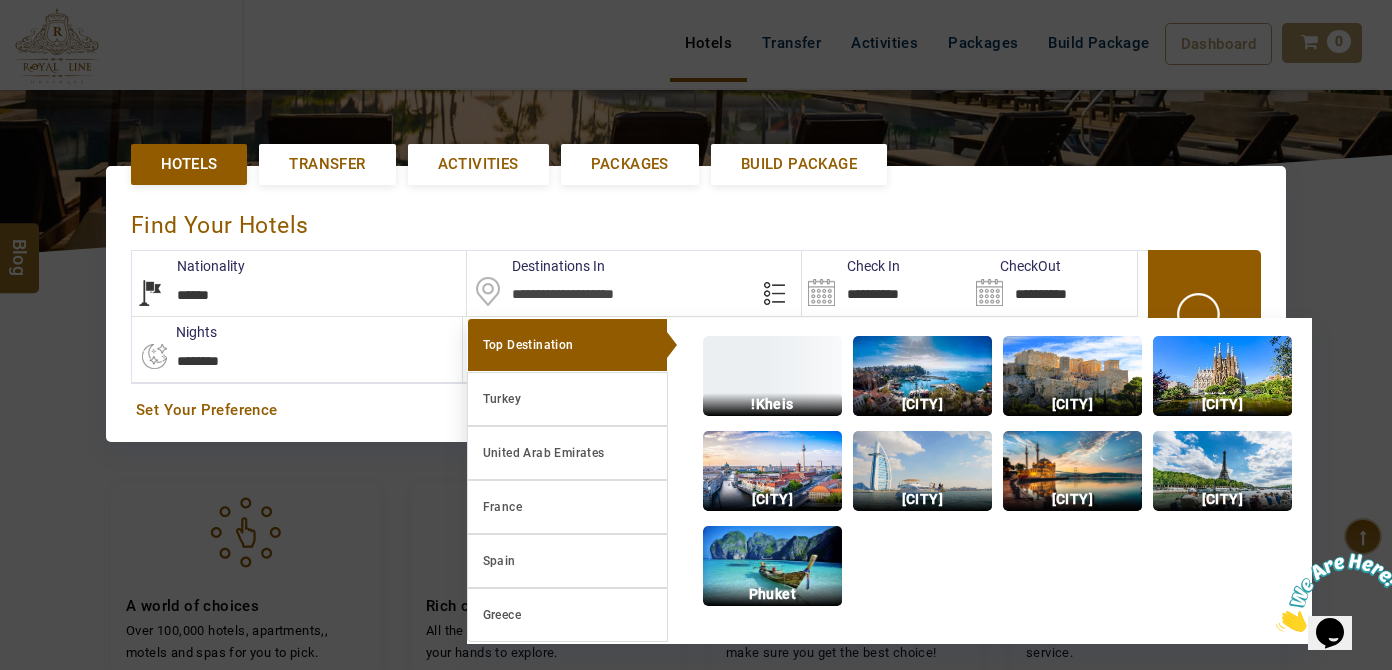 scroll, scrollTop: 0, scrollLeft: 0, axis: both 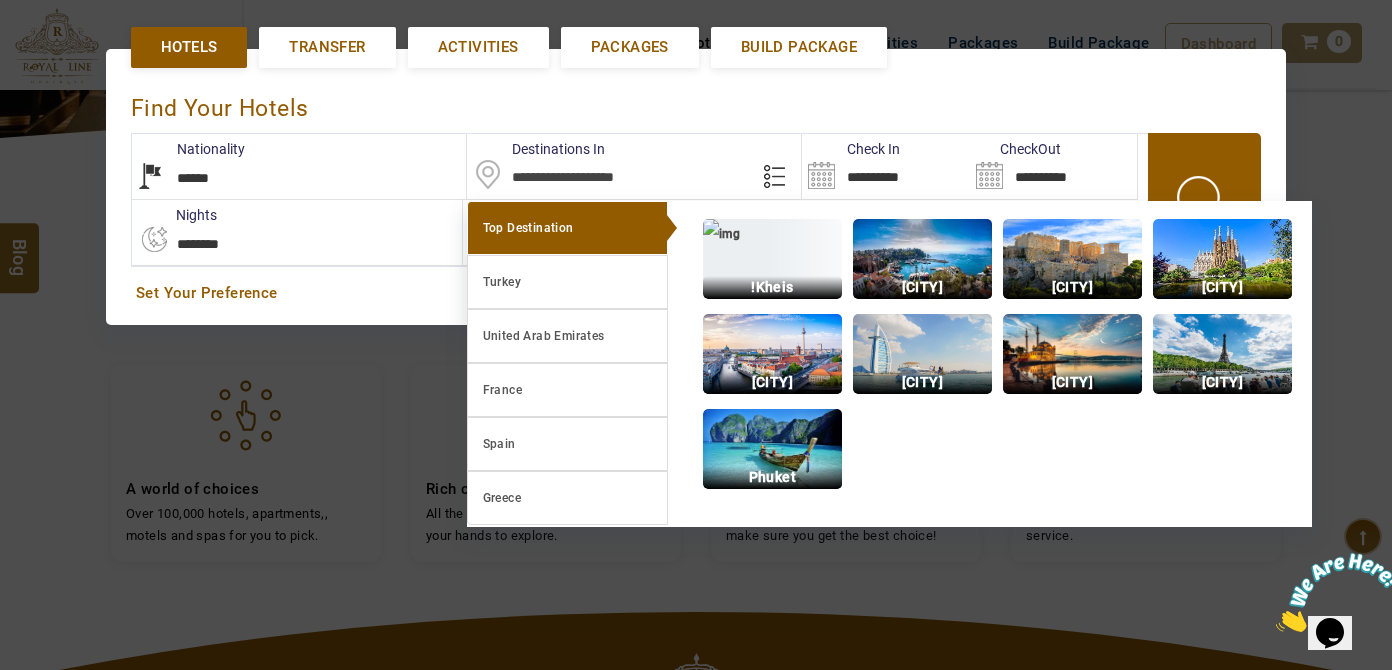 click at bounding box center [634, 166] 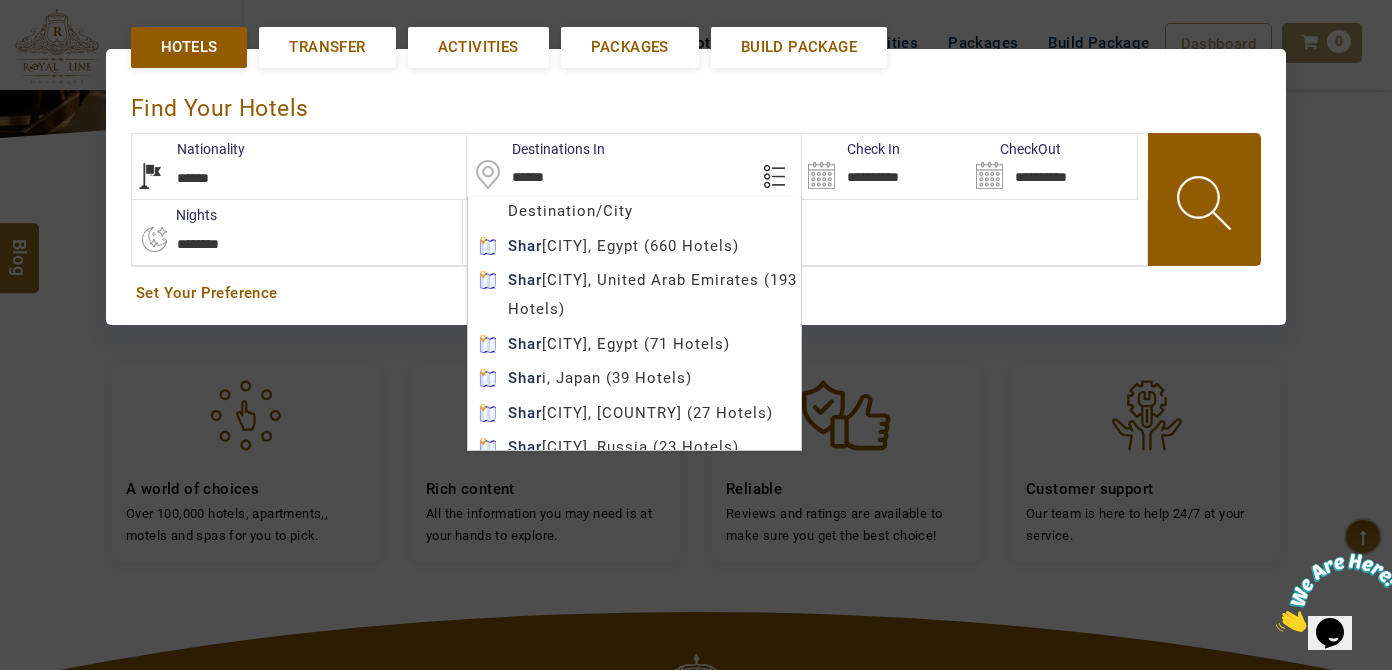 click on "[LAST_NAME] [LAST_NAME] AED AED AED EUR € USD $ INR ₹ THB ฿ IDR Rp BHD BHD TRY ₺ Credit Limit EN HE AR ES PT ZH Helpline
+[COUNTRY_CODE] [PHONE] Register Now +[COUNTRY_CODE] [PHONE] info@royallineholidays.com About Us What we Offer Blog Why Us Contact Hotels Transfer Activities Packages Build Package Dashboard My Profile My Booking My Reports My Quotation Sign Out 0 Points Redeem Now To Redeem 9313 Points Future Points 3739 Points Credit Limit Credit Limit USD 25000.00 70% Complete Used USD 18689.34 Available USD 6310.66 Setting Looks like you haven't added anything to your cart yet Countinue Shopping ****** ****** Please Wait.. Blog demo
Remember me Forgot
password? LOG IN Don't have an account? Register Now My Booking View/ Print/Cancel Your Booking without Signing in Submit demo
In A Few Moment, You Will Be Celebrating Best Hotel options galore ! Check In CheckOut Rooms Rooms Please Wait Find the best hotel deals 600,000+ hotels, apartments, villas and more. ******" at bounding box center [696, 339] 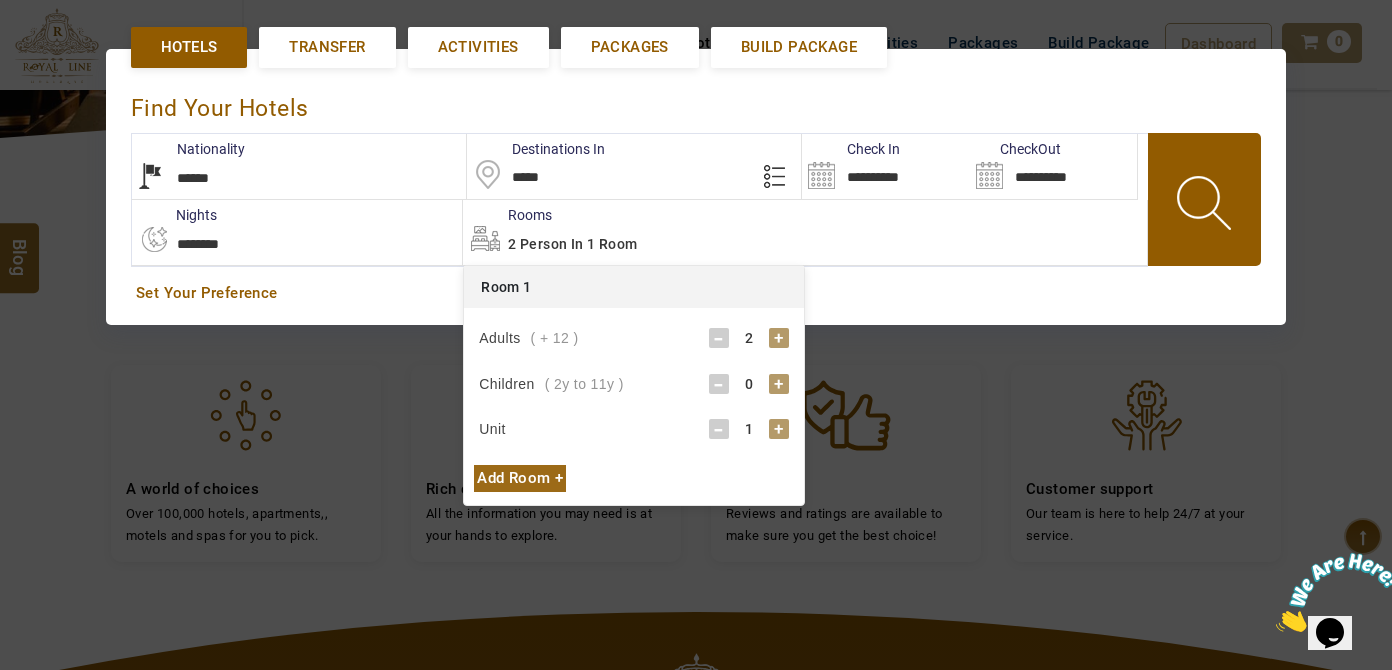 click on "*****" at bounding box center [634, 166] 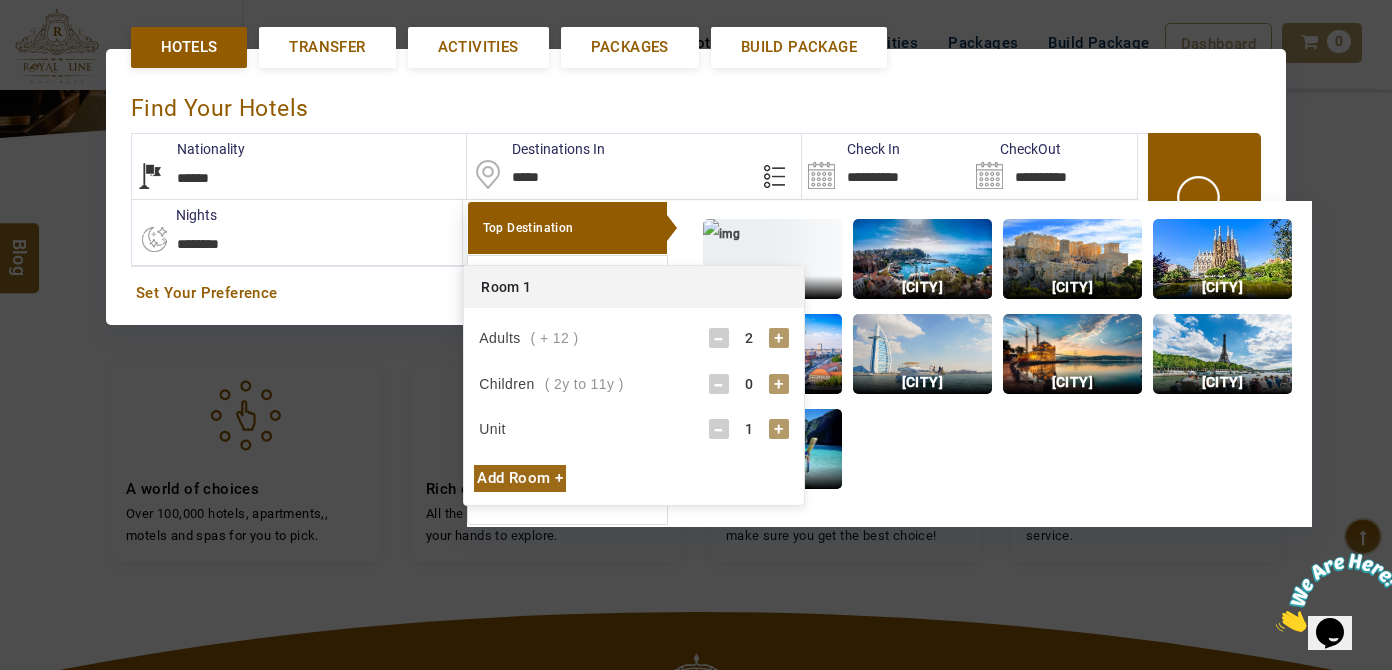 click on "*****" at bounding box center [634, 166] 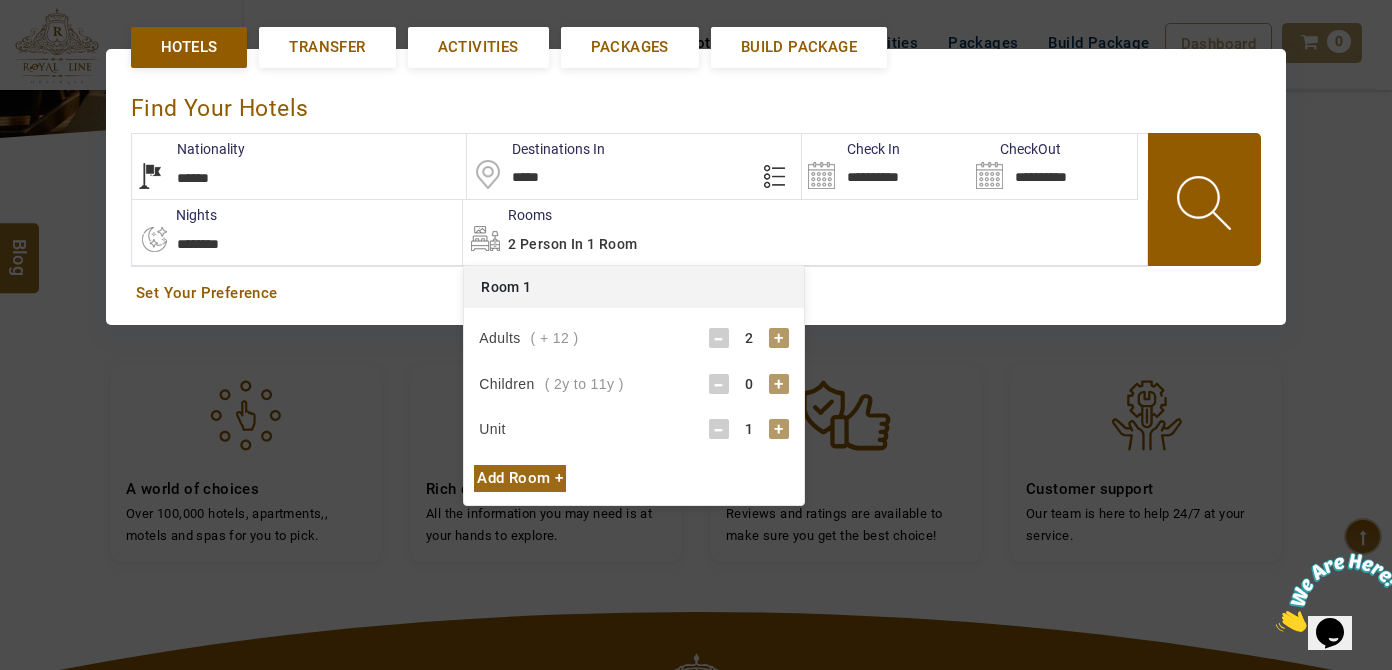 click on "*****" at bounding box center [634, 166] 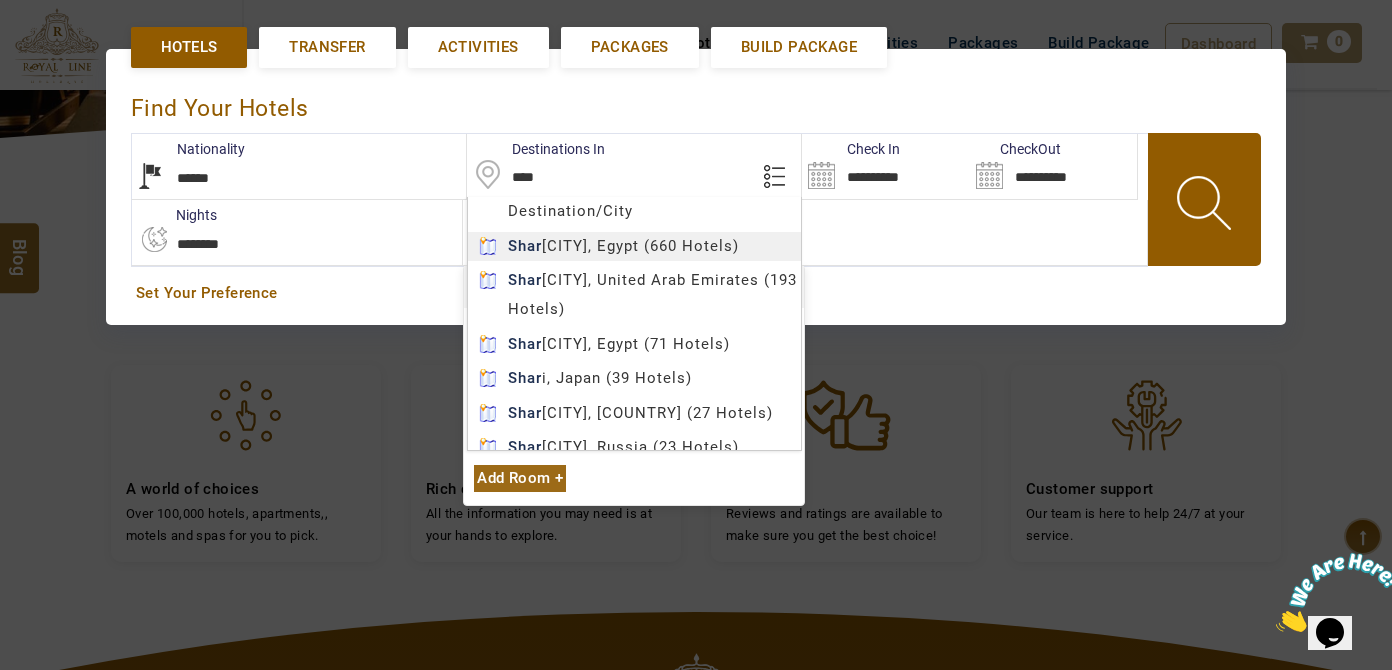 type on "**********" 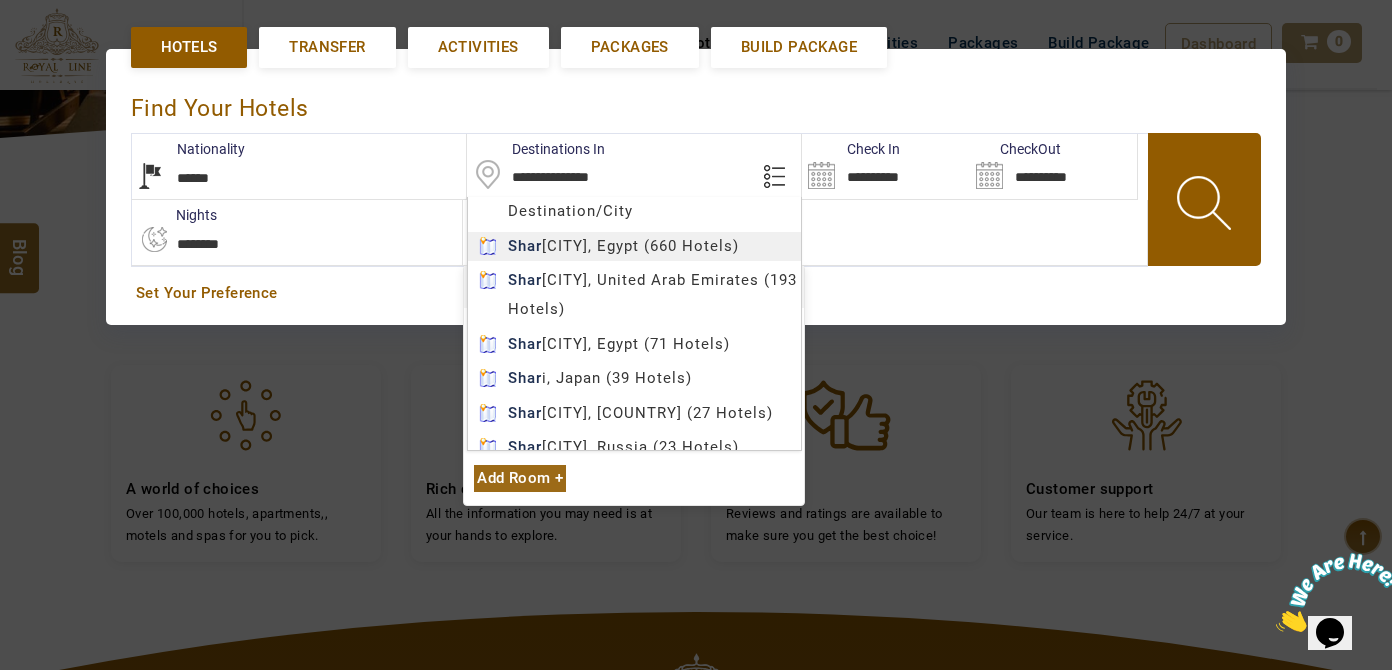 click on "[LAST_NAME] [LAST_NAME] AED AED AED EUR € USD $ INR ₹ THB ฿ IDR Rp BHD BHD TRY ₺ Credit Limit EN HE AR ES PT ZH Helpline
+[COUNTRY_CODE] [PHONE] Register Now +[COUNTRY_CODE] [PHONE] info@royallineholidays.com About Us What we Offer Blog Why Us Contact Hotels Transfer Activities Packages Build Package Dashboard My Profile My Booking My Reports My Quotation Sign Out 0 Points Redeem Now To Redeem 9313 Points Future Points 3739 Points Credit Limit Credit Limit USD 25000.00 70% Complete Used USD 18689.34 Available USD 6310.66 Setting Looks like you haven't added anything to your cart yet Countinue Shopping ****** ****** Please Wait.. Blog demo
Remember me Forgot
password? LOG IN Don't have an account? Register Now My Booking View/ Print/Cancel Your Booking without Signing in Submit demo
In A Few Moment, You Will Be Celebrating Best Hotel options galore ! Check In CheckOut Rooms Rooms Please Wait Find the best hotel deals 600,000+ hotels, apartments, villas and more. ******" at bounding box center (696, 339) 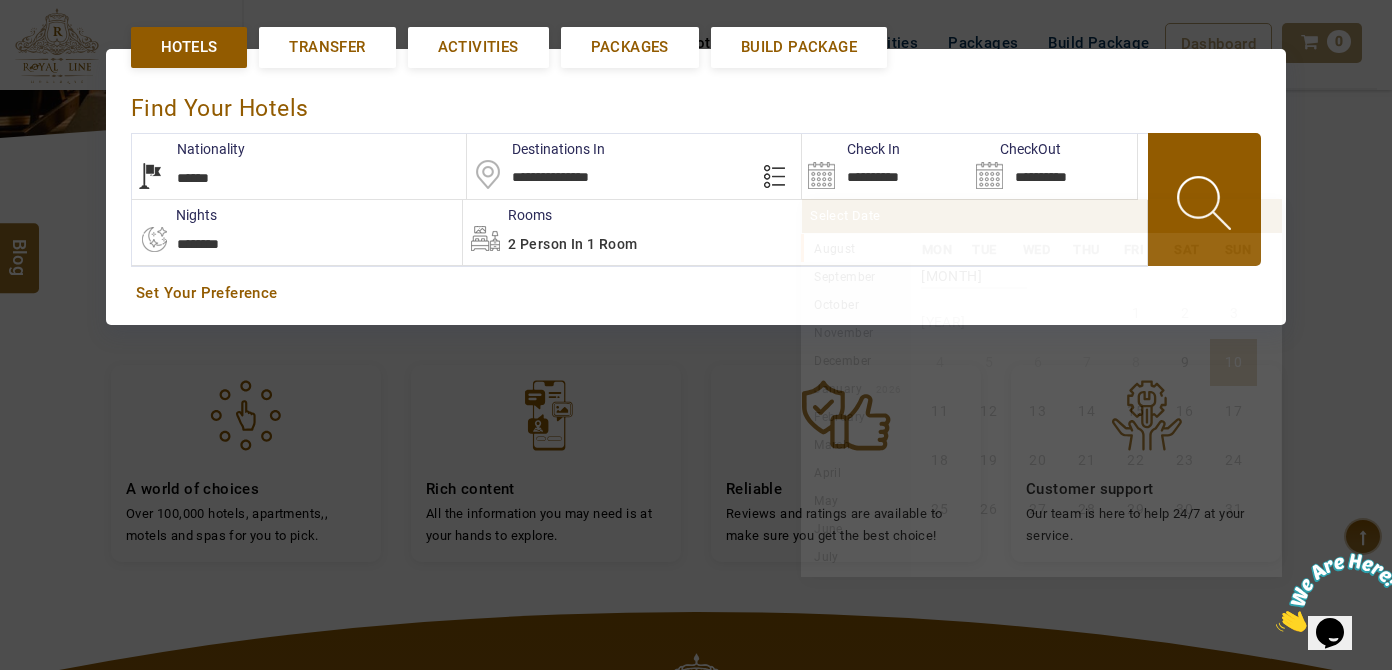 click on "**********" at bounding box center [885, 166] 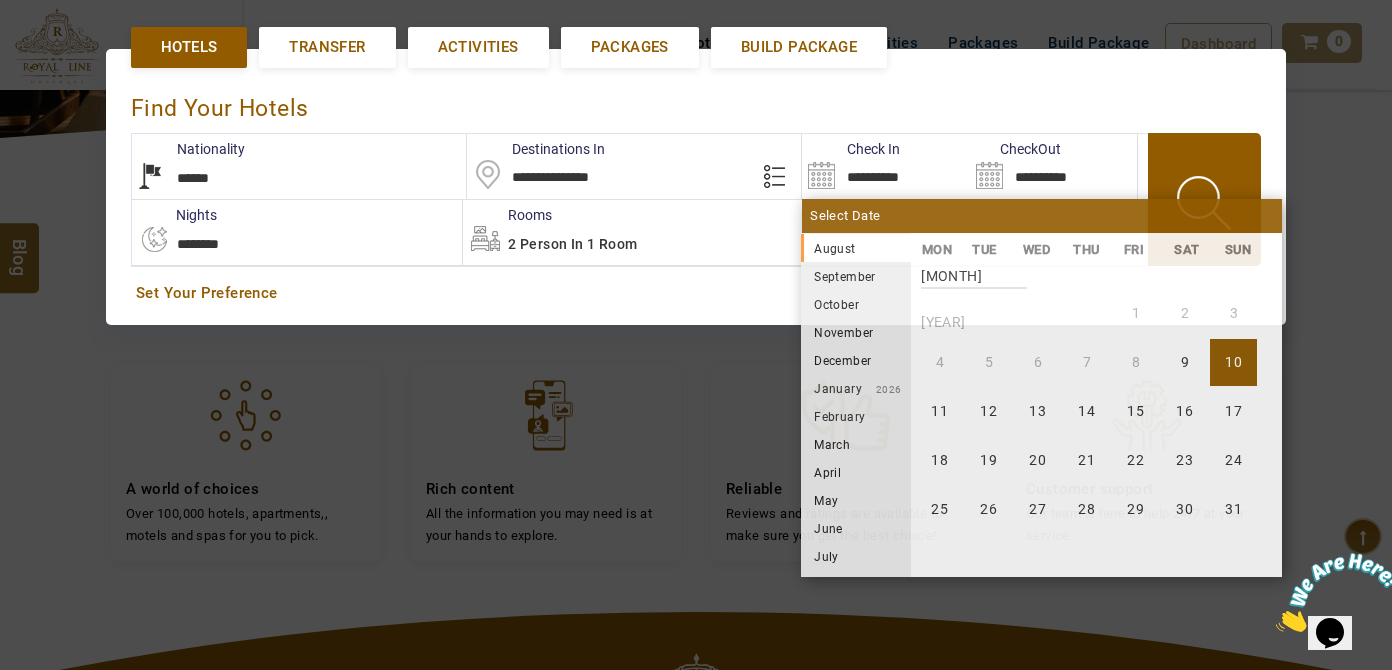 click on "10" at bounding box center (1233, 362) 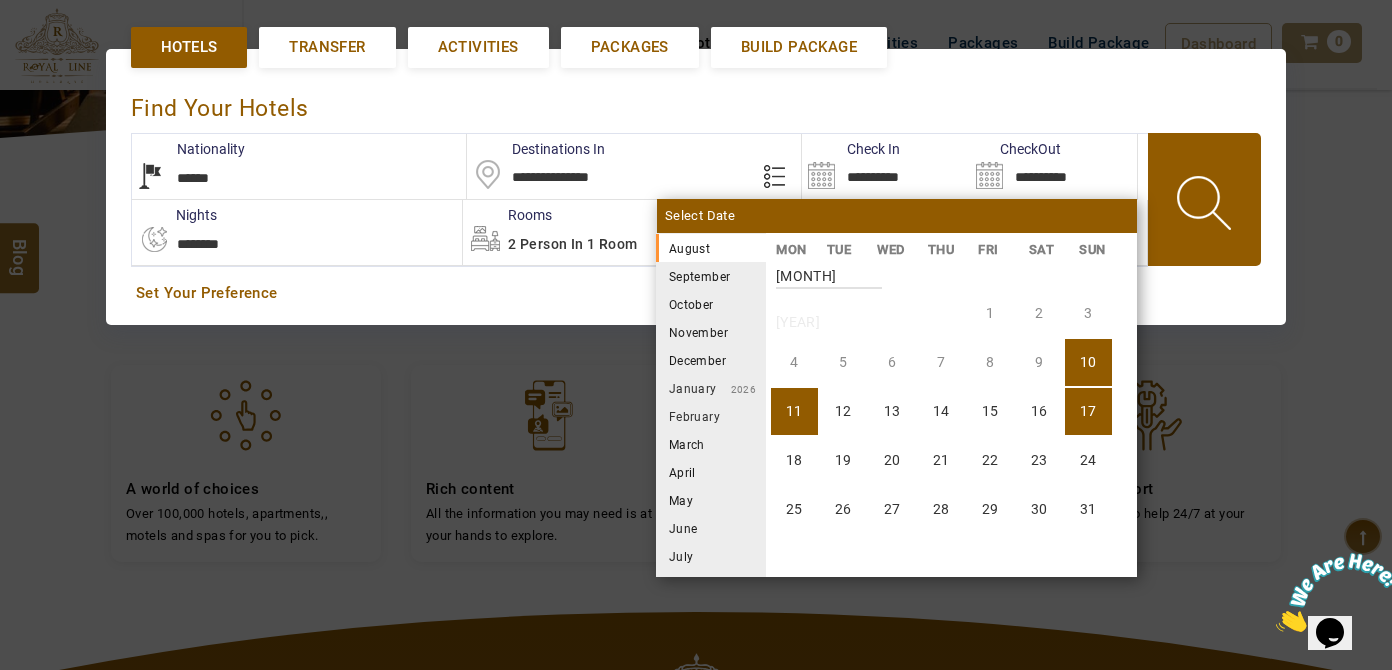 click on "17" at bounding box center [1088, 411] 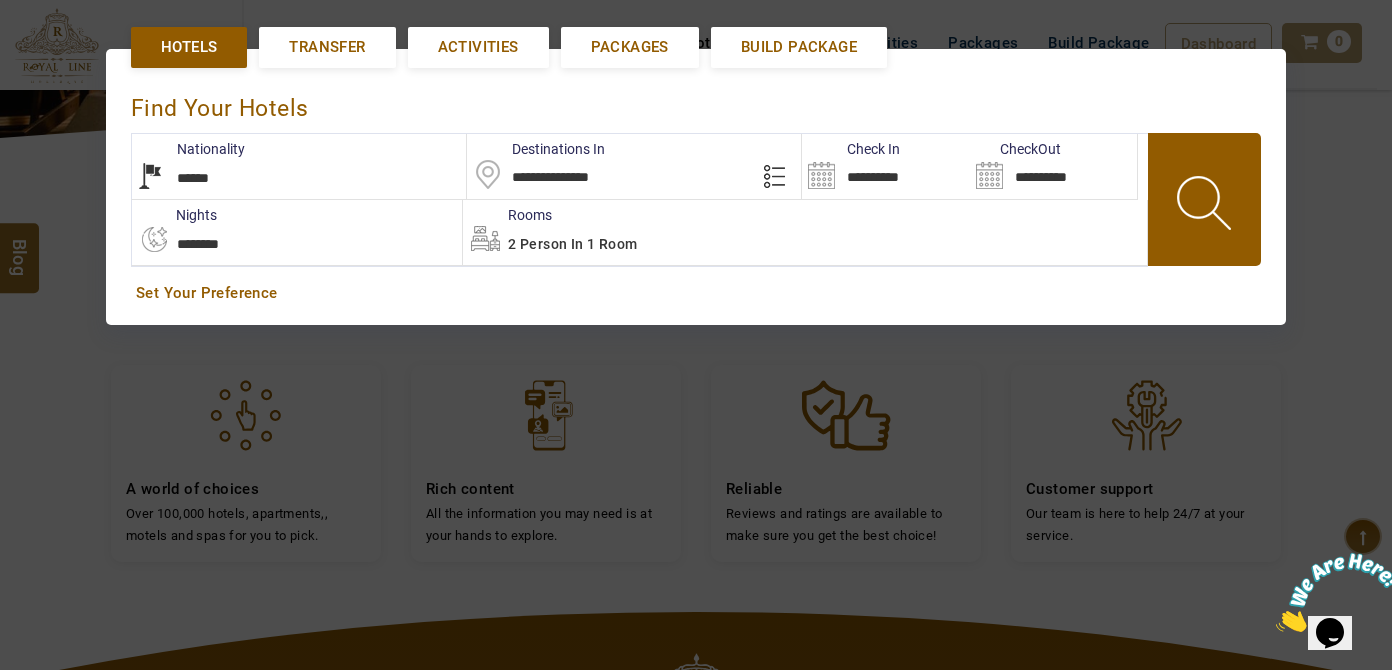 click on "2 Person in    1 Room" at bounding box center (572, 244) 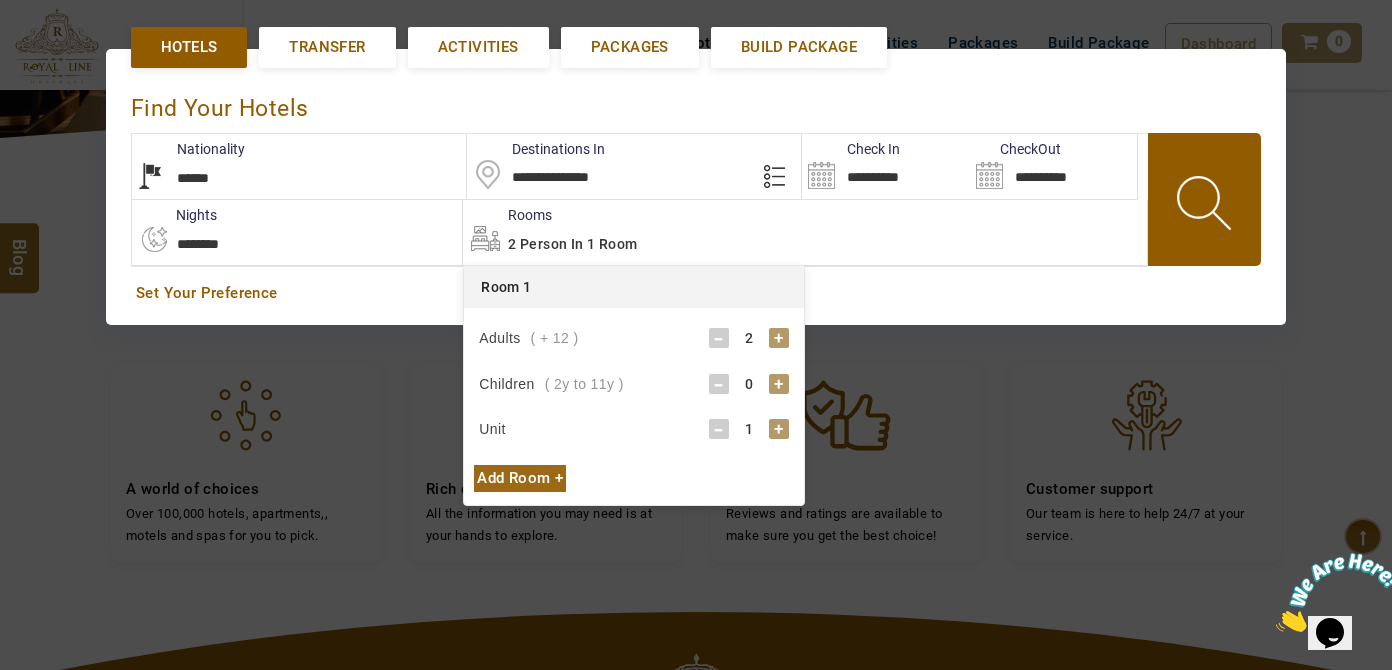 click on "Add Room +" at bounding box center [520, 478] 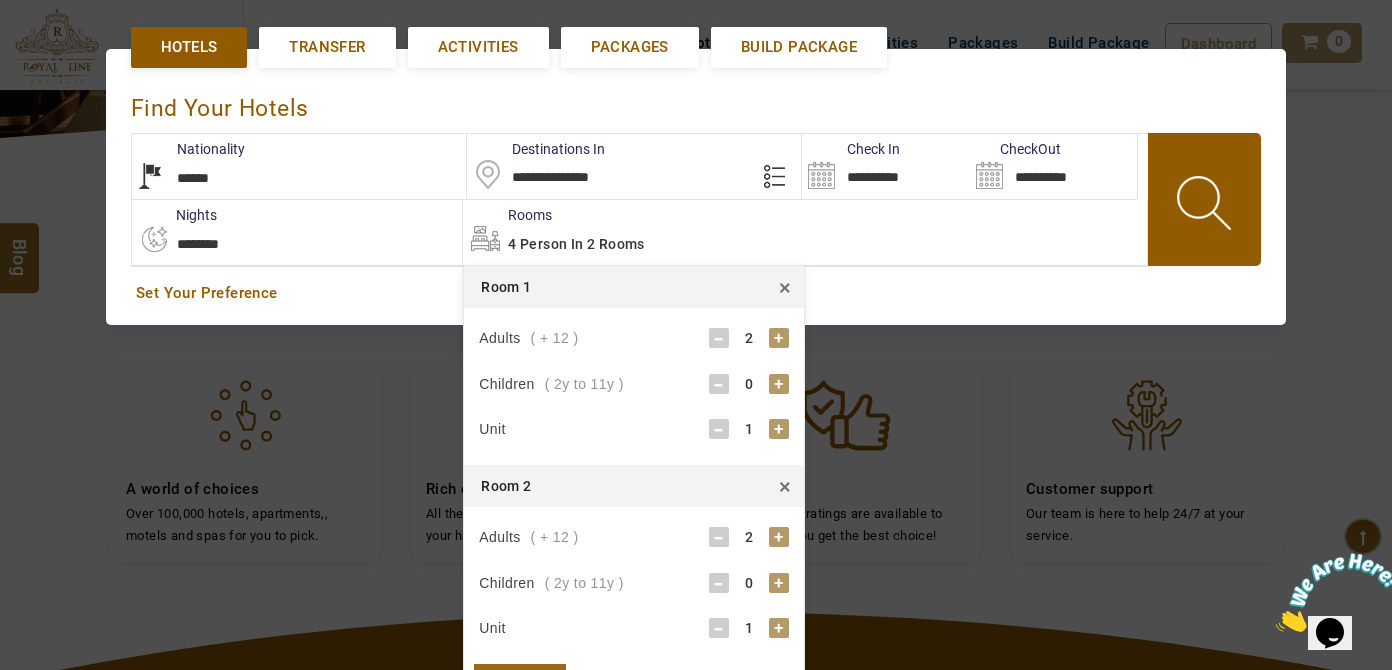 drag, startPoint x: 706, startPoint y: 513, endPoint x: 707, endPoint y: 523, distance: 10.049875 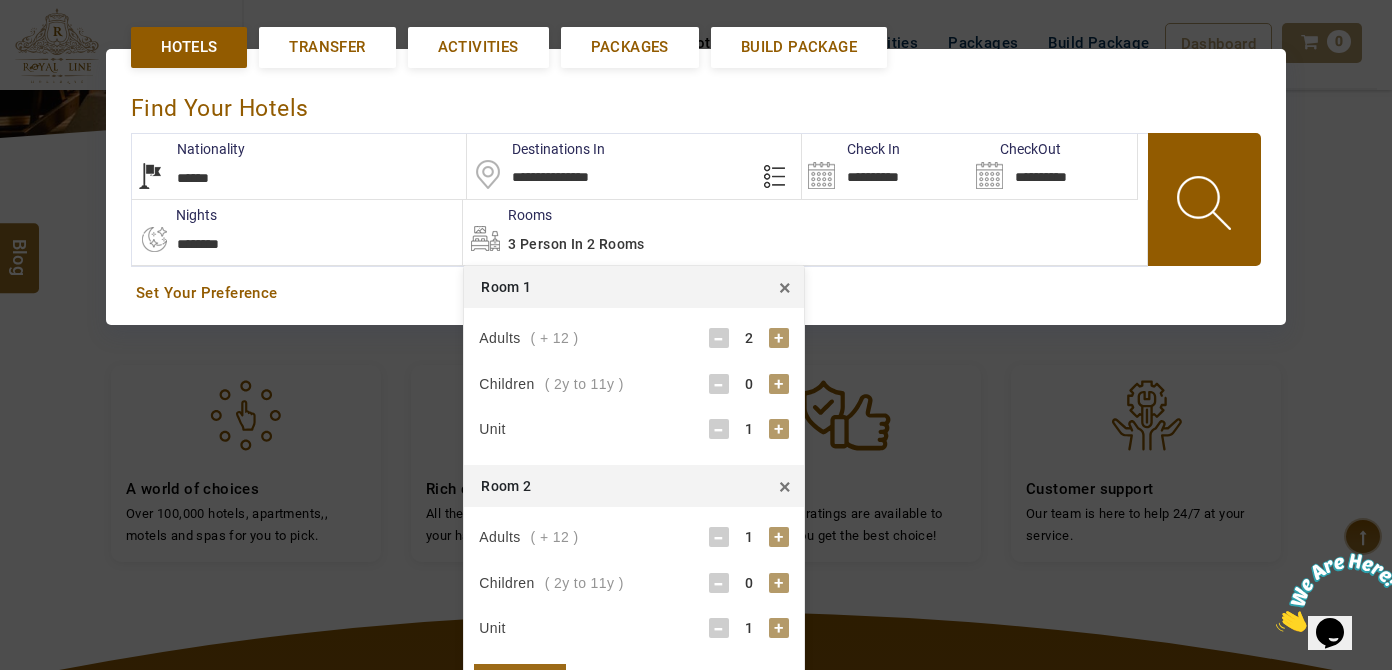 click at bounding box center (1206, 206) 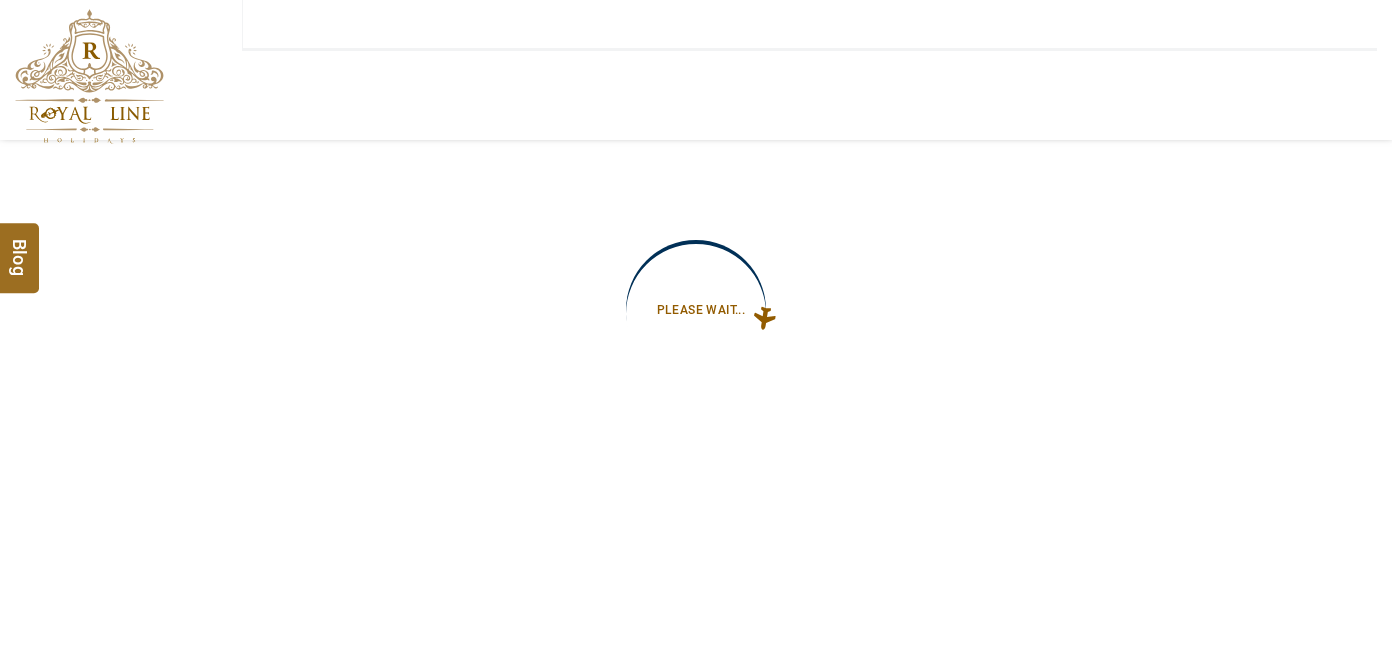 type on "**********" 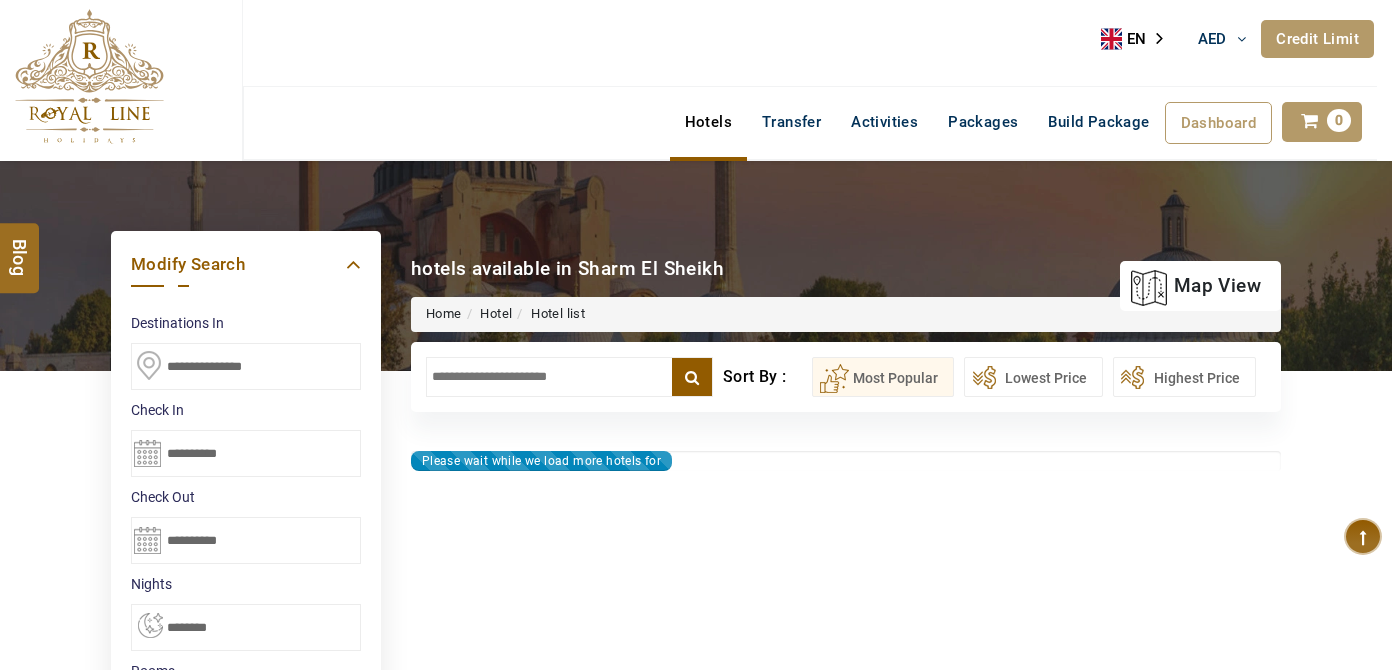 type on "**********" 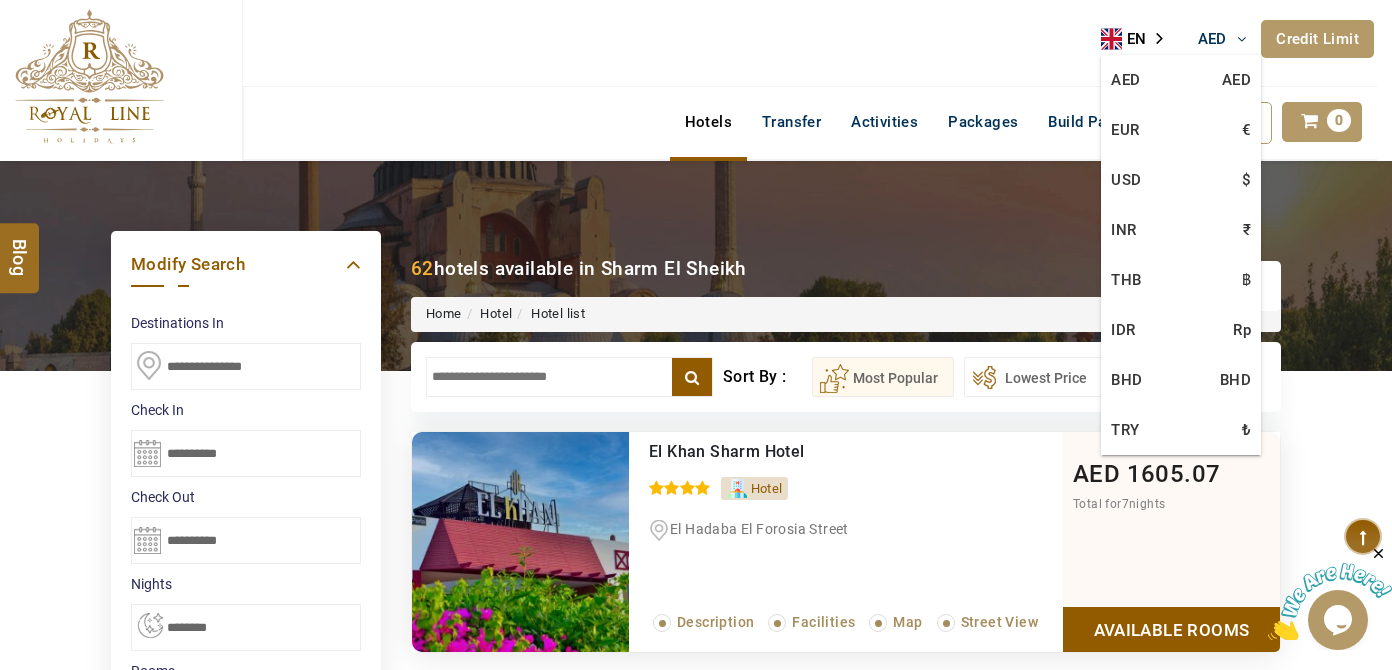 scroll, scrollTop: 0, scrollLeft: 0, axis: both 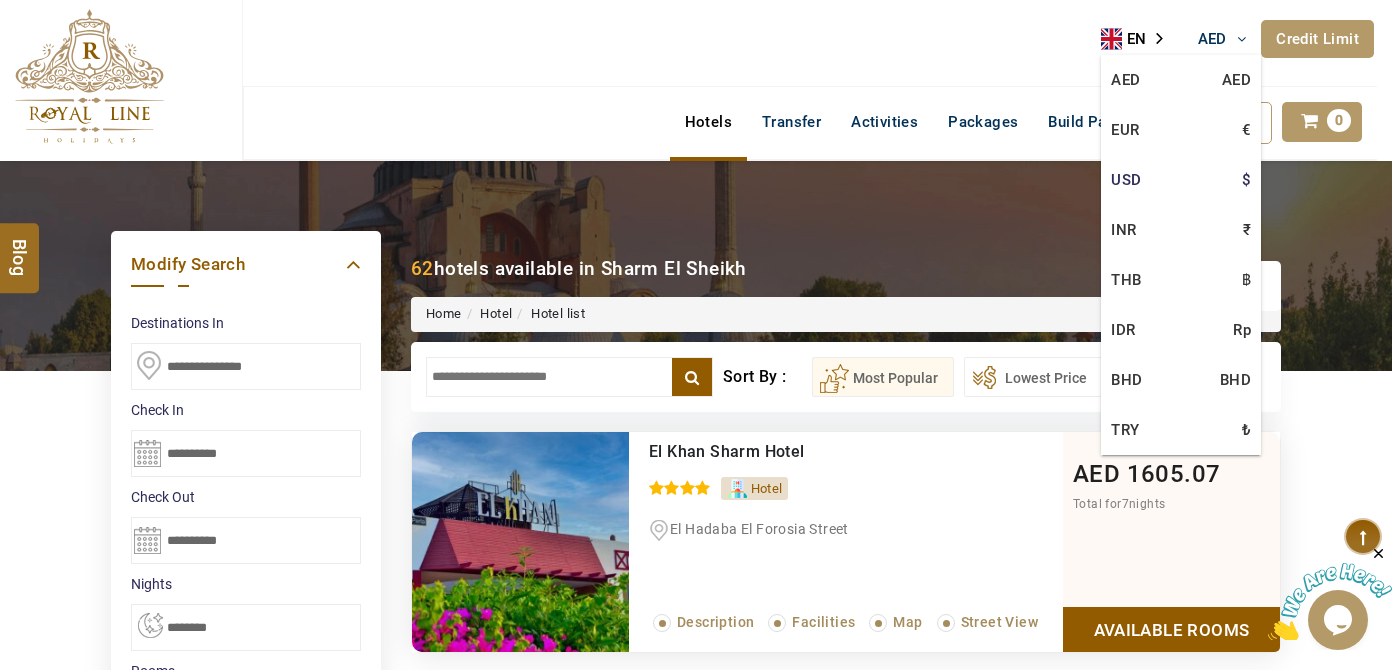 click on "USD  $" at bounding box center [1181, 180] 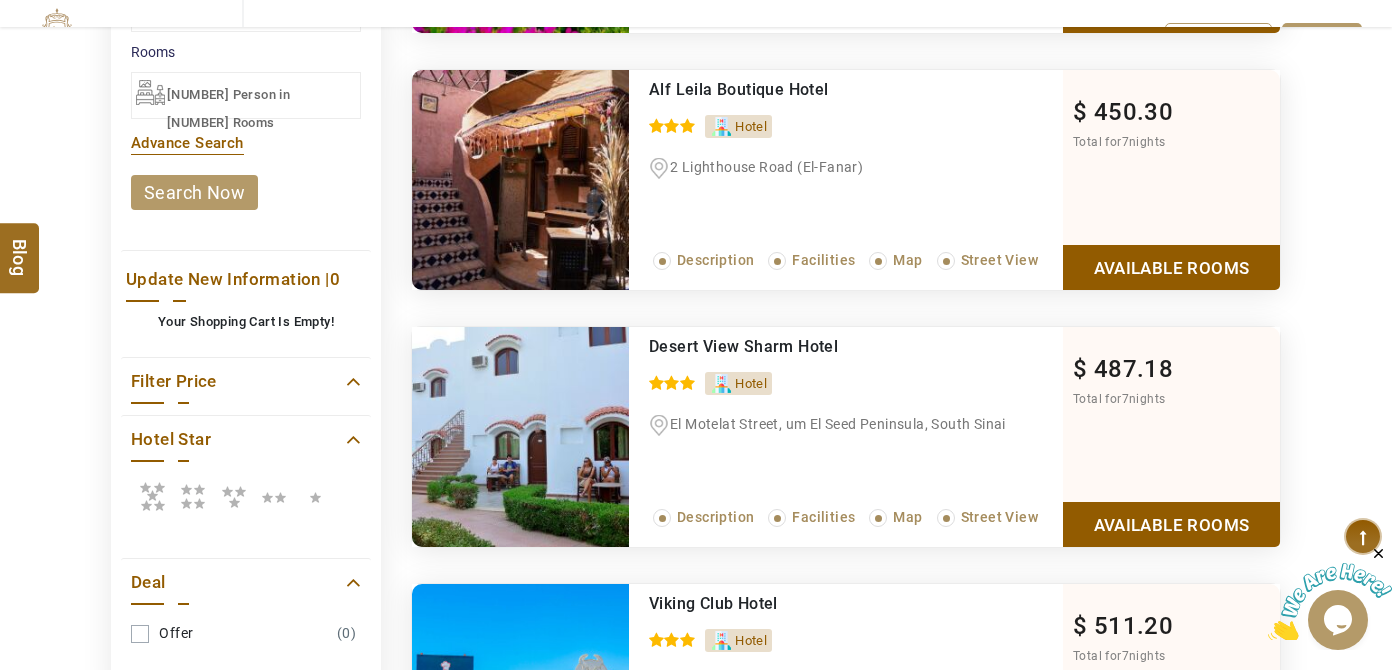 scroll, scrollTop: 636, scrollLeft: 0, axis: vertical 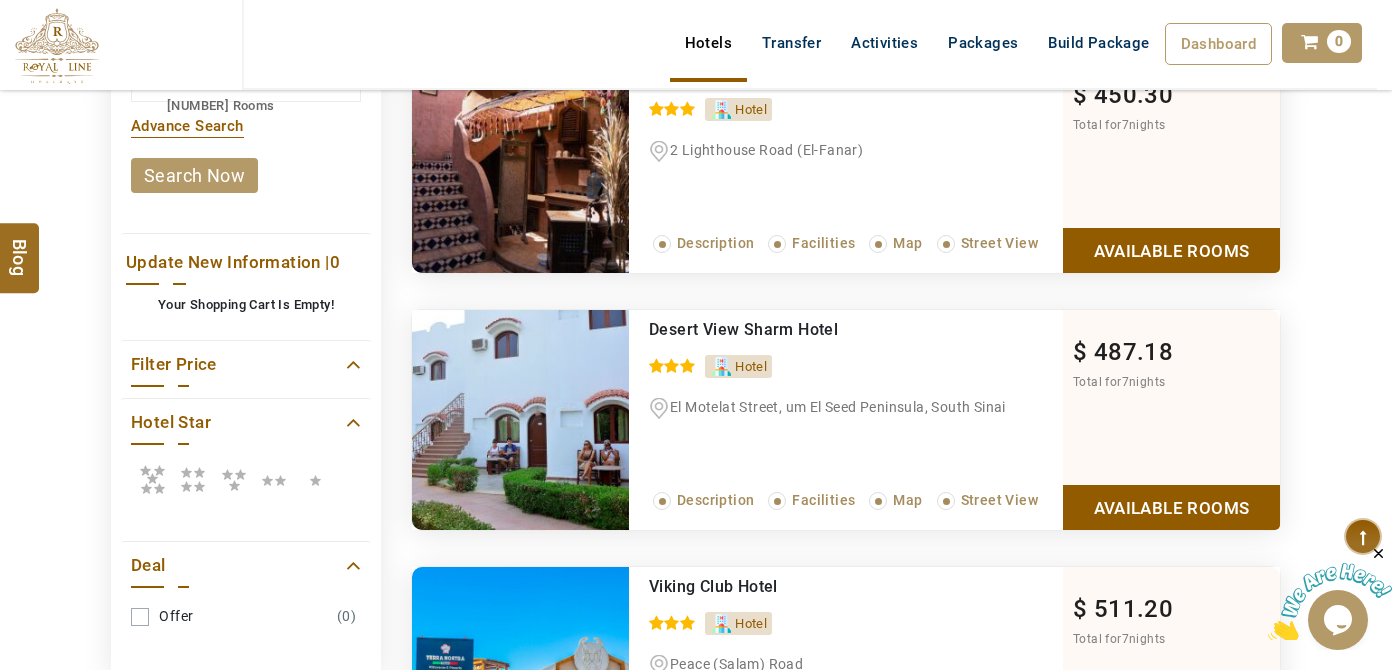 click at bounding box center (152, 479) 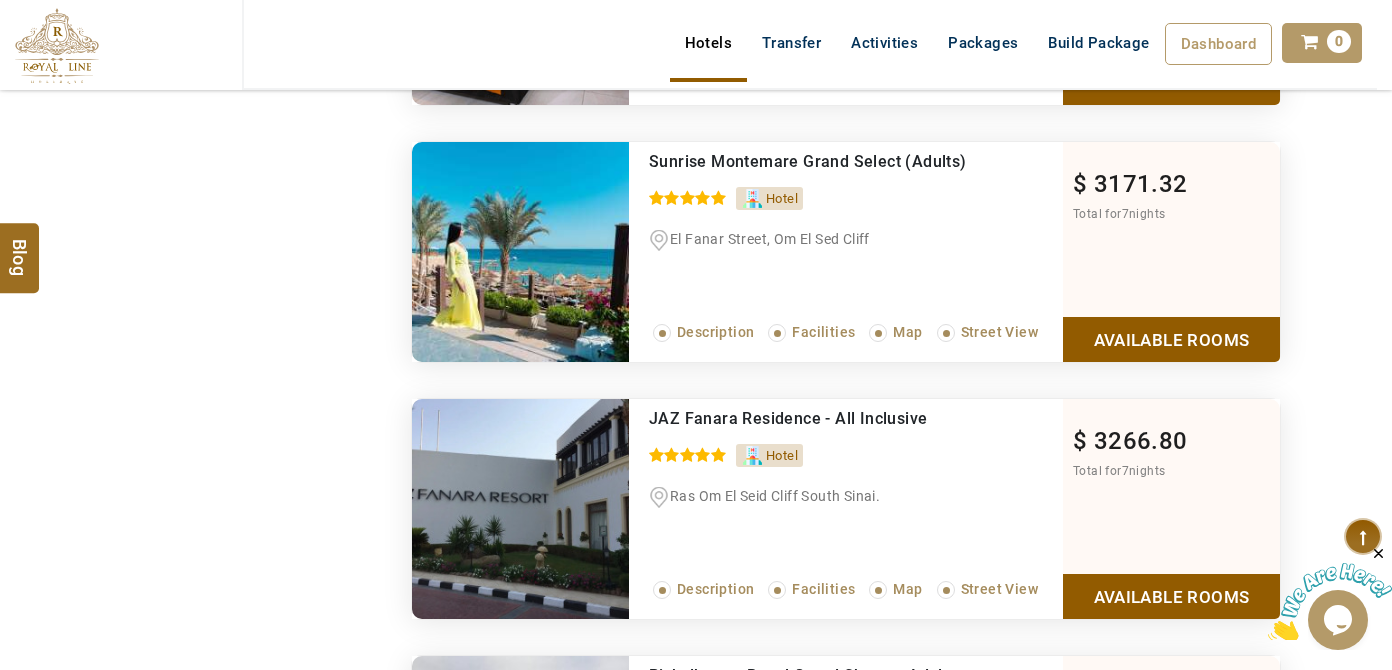 scroll, scrollTop: 1818, scrollLeft: 0, axis: vertical 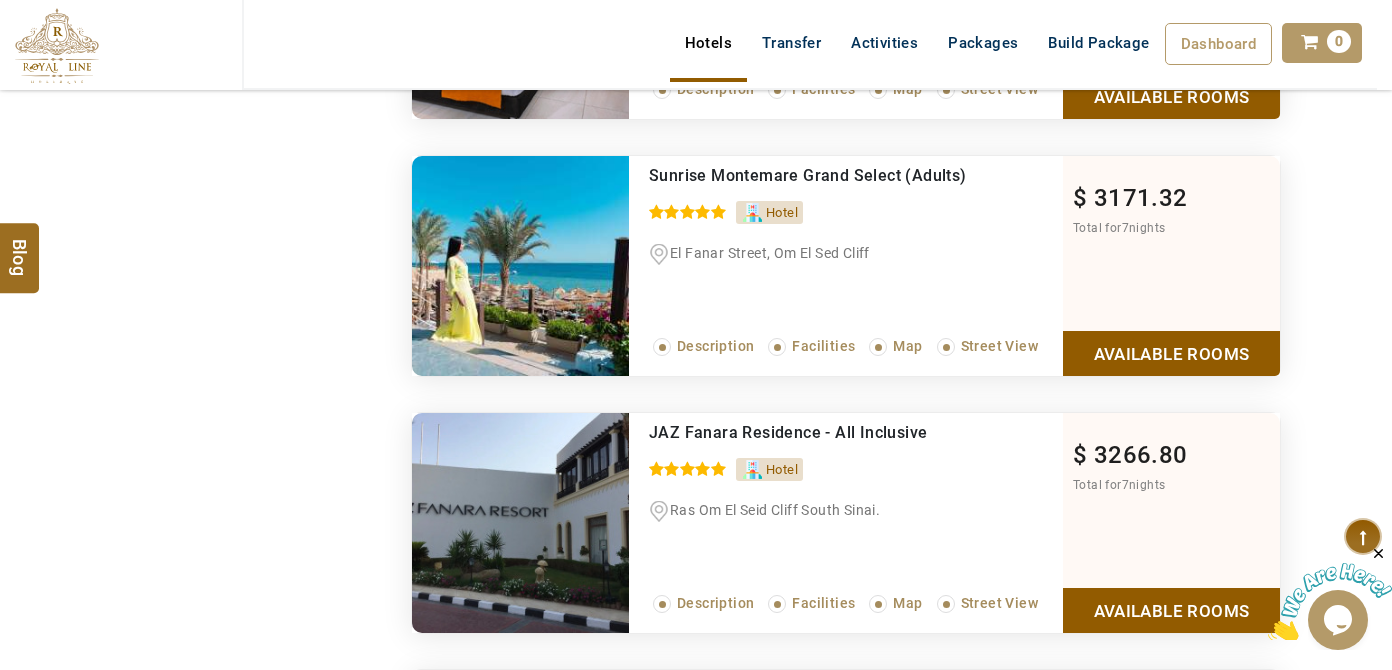 click on "Recommended Retac Qunay Dahab Resort & Spa 0 / 5 Hotel E Tahrir St.,Dahab, South Sinai, Red Sea Read More... Description   Facilities Map Street View $   736.97 Total for  7  nights Available Rooms Please wait while we load more rooms for you Recommended Amarina Star Resort & Aqua Park 0 / 5 Hotel 65 El Salam Road Read More... Description   Facilities Map Street View $   1218.76 Total for  7  nights Available Rooms Please wait while we load more rooms for you Recommended Amarina Sun Resort & Aqua Park 0 / 5 Hotel Nabq bay, elsalam road Read More... Description   Facilities Map Street View $   1320.73 Total for  7  nights Available Rooms Please wait while we load more rooms for you Recommended Baron Palms Resort Sharm El Sheikh - Adults Only - All Inclusive 0 / 5 Hotel Ras Nosrani Bay Sharm El Sheik Read More... Description   Facilities Map Street View $   2776.55 Total for  7  nights Available Rooms Please wait while we load more rooms for you Recommended Baron Resort Sharm El Sheikh 0 / 5 Hotel Read More..." at bounding box center (846, 523) 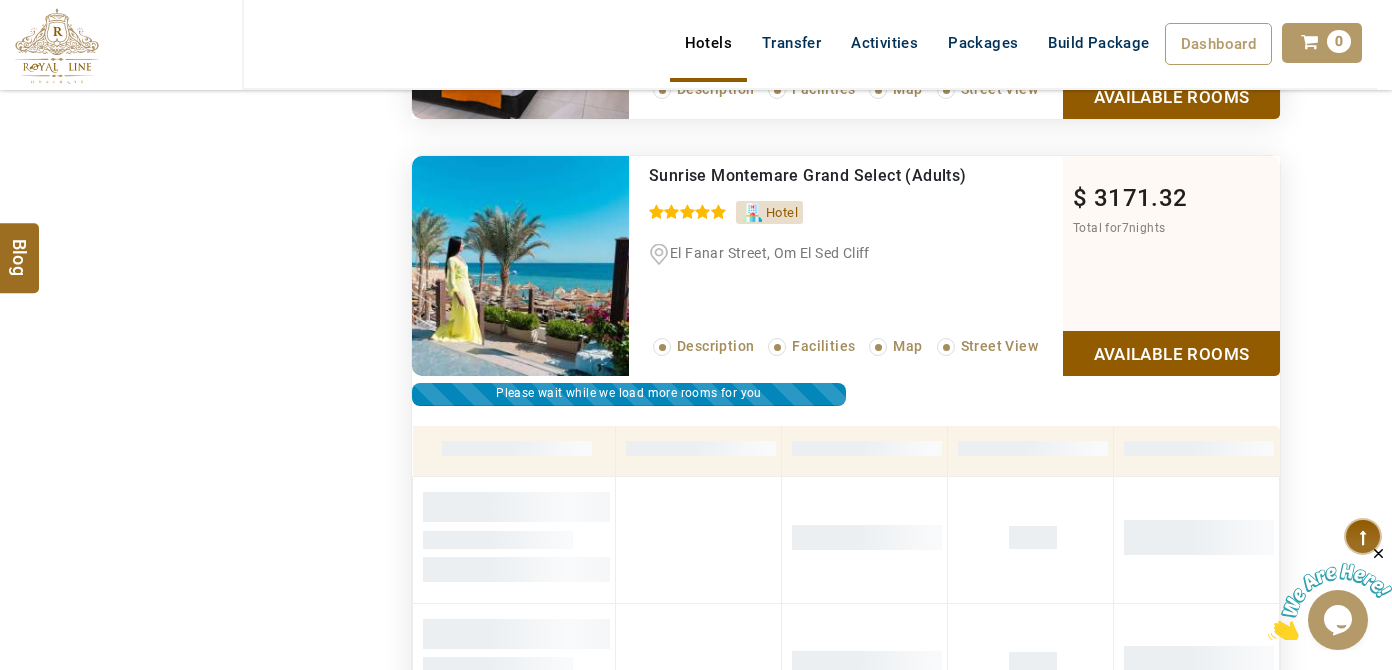scroll, scrollTop: 1918, scrollLeft: 0, axis: vertical 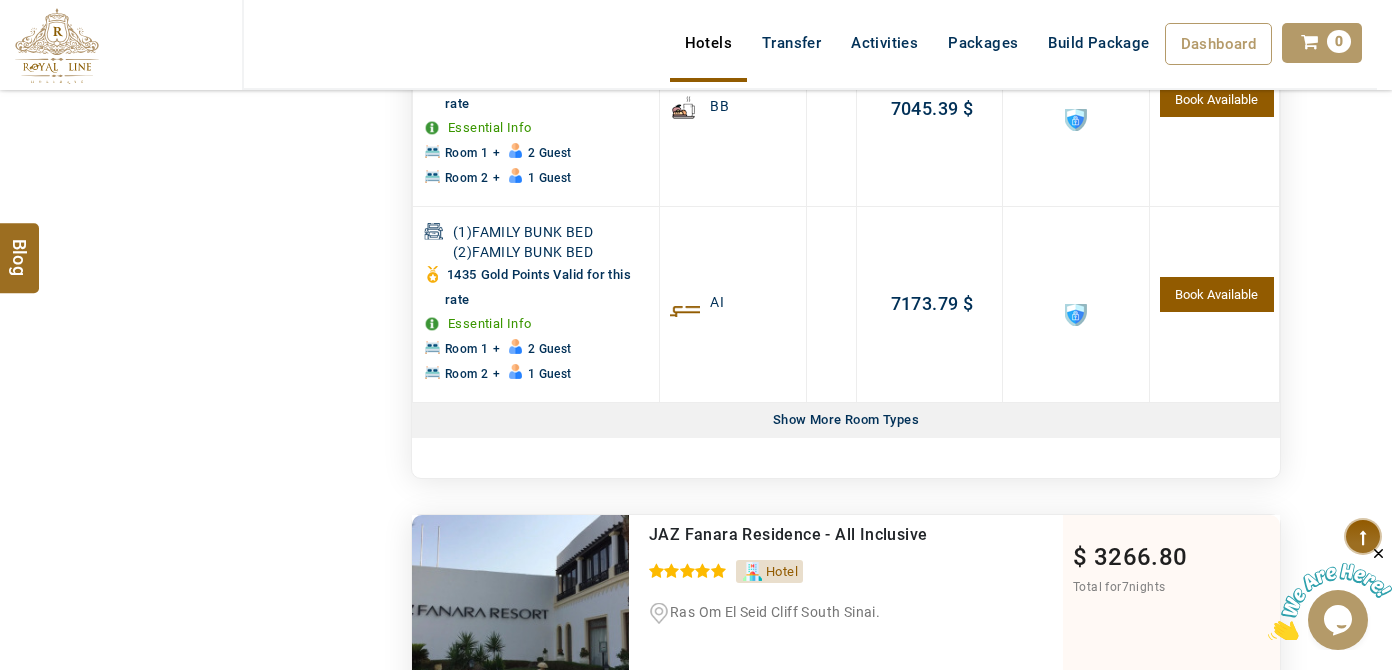 click on "Show More Room Types" at bounding box center [846, 420] 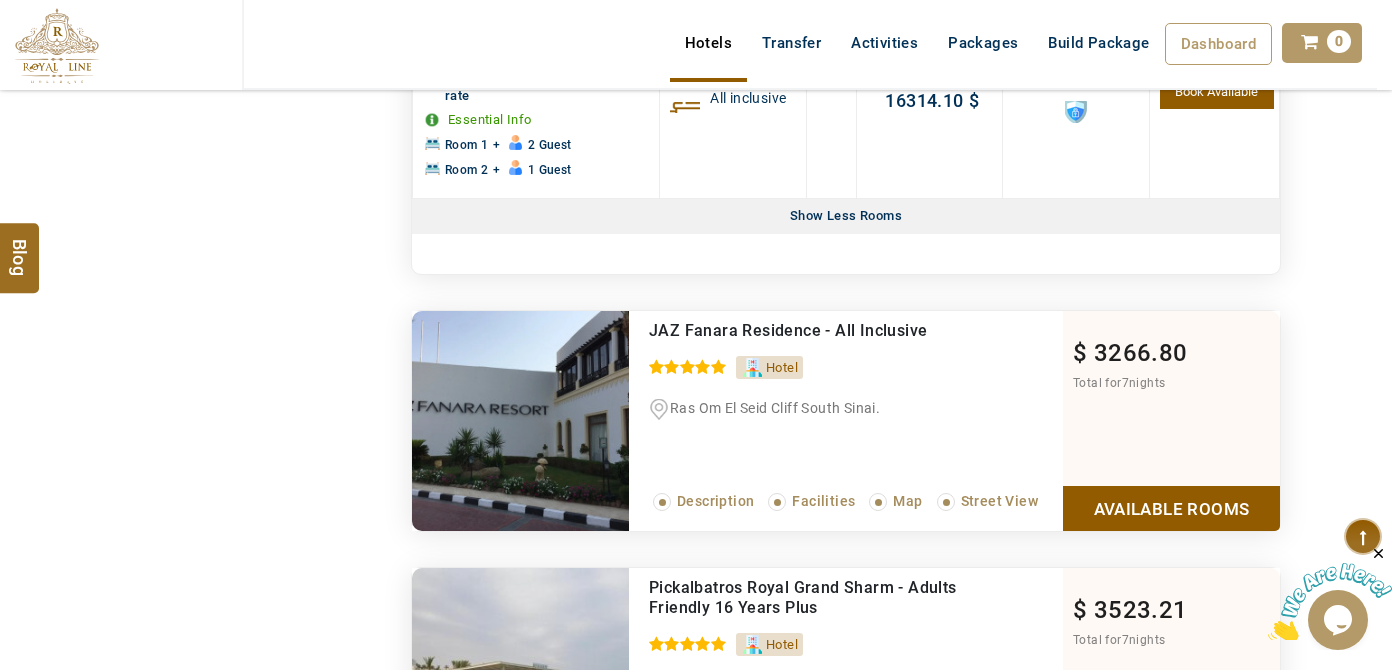 scroll, scrollTop: 8525, scrollLeft: 0, axis: vertical 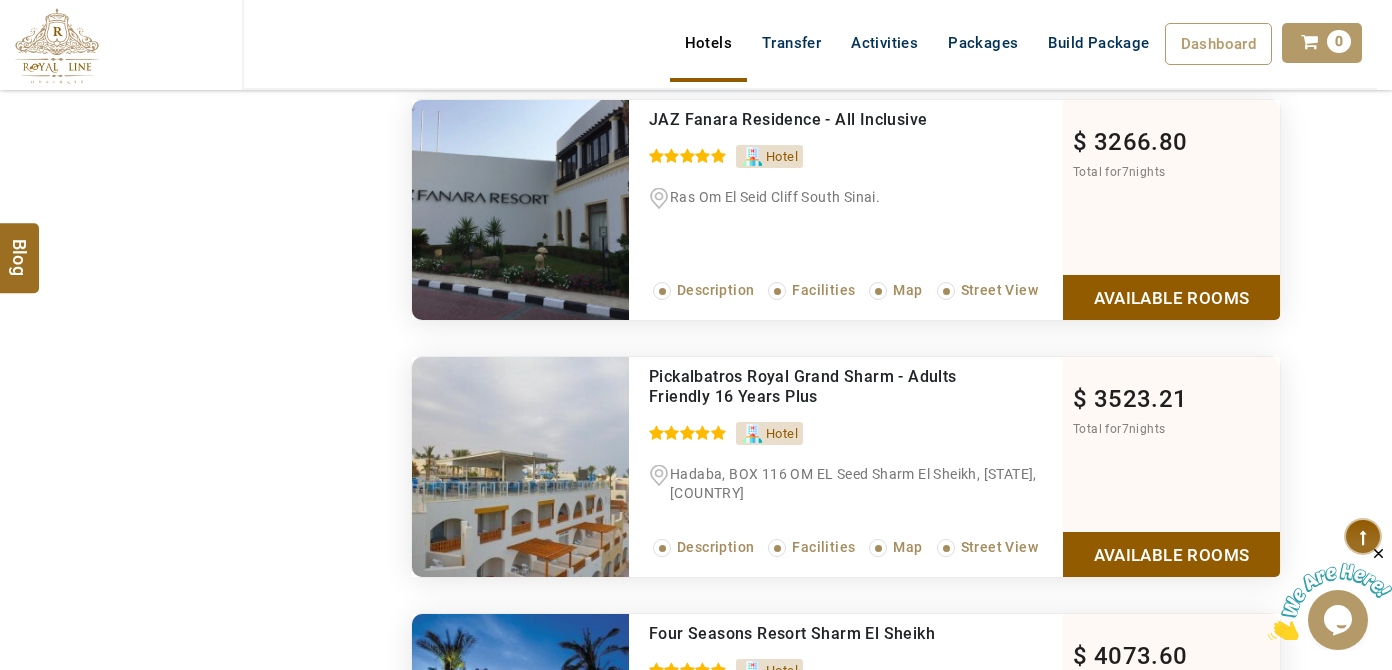 click on "Recommended Retac Qunay Dahab Resort & Spa 0 / 5 Hotel E Tahrir St.,Dahab, South Sinai, Red Sea Read More... Description   Facilities Map Street View $   736.97 Total for  7  nights Available Rooms Please wait while we load more rooms for you Recommended Amarina Star Resort & Aqua Park 0 / 5 Hotel 65 El Salam Road Read More... Description   Facilities Map Street View $   1218.76 Total for  7  nights Available Rooms Please wait while we load more rooms for you Recommended Amarina Sun Resort & Aqua Park 0 / 5 Hotel Nabq bay, elsalam road Read More... Description   Facilities Map Street View $   1320.73 Total for  7  nights Available Rooms Please wait while we load more rooms for you Recommended Baron Palms Resort Sharm El Sheikh - Adults Only - All Inclusive 0 / 5 Hotel Ras Nosrani Bay Sharm El Sheik Read More... Description   Facilities Map Street View $   2776.55 Total for  7  nights Available Rooms Please wait while we load more rooms for you Recommended Baron Resort Sharm El Sheikh 0 / 5 Hotel Read More..." at bounding box center (846, -2987) 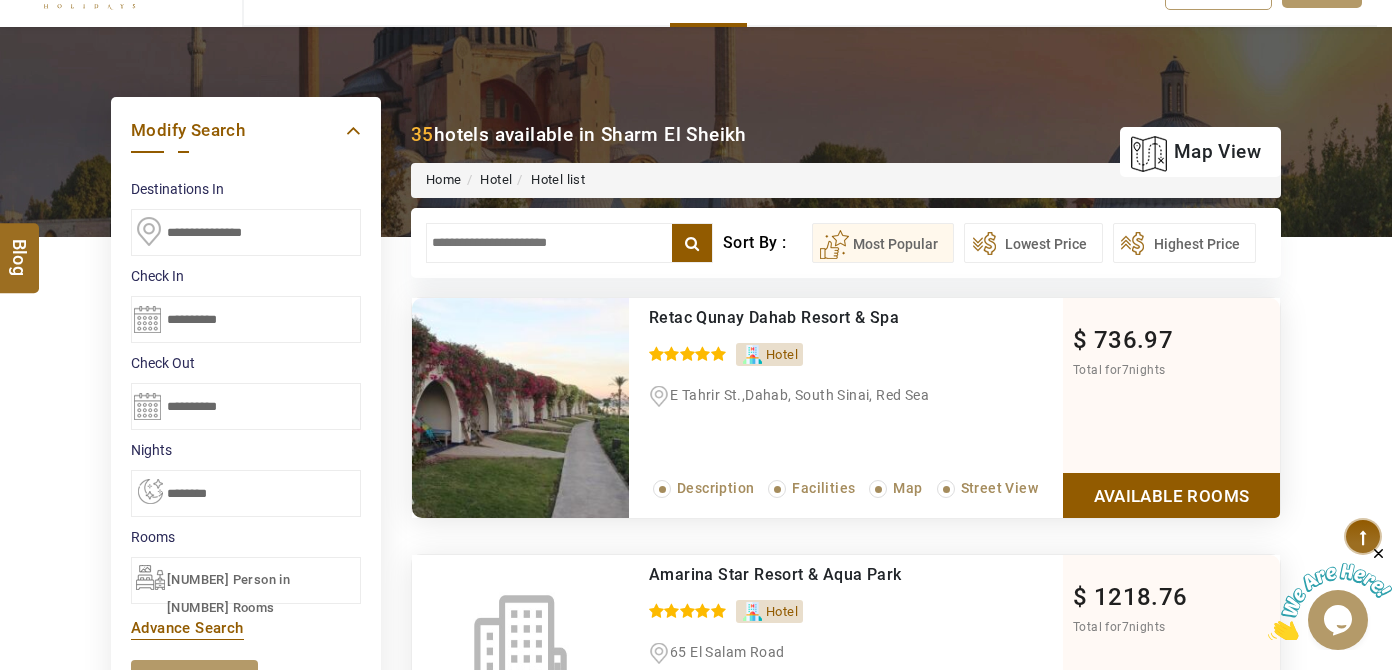 scroll, scrollTop: 181, scrollLeft: 0, axis: vertical 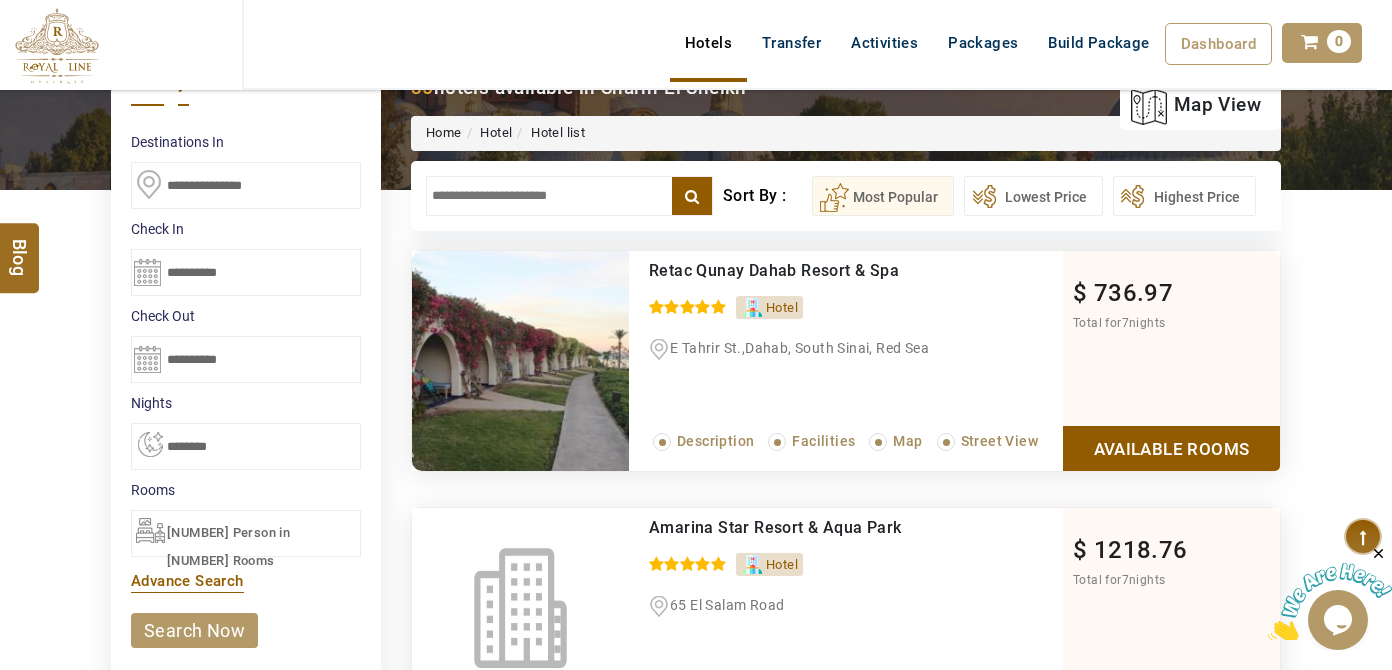 click on "**********" at bounding box center (246, 272) 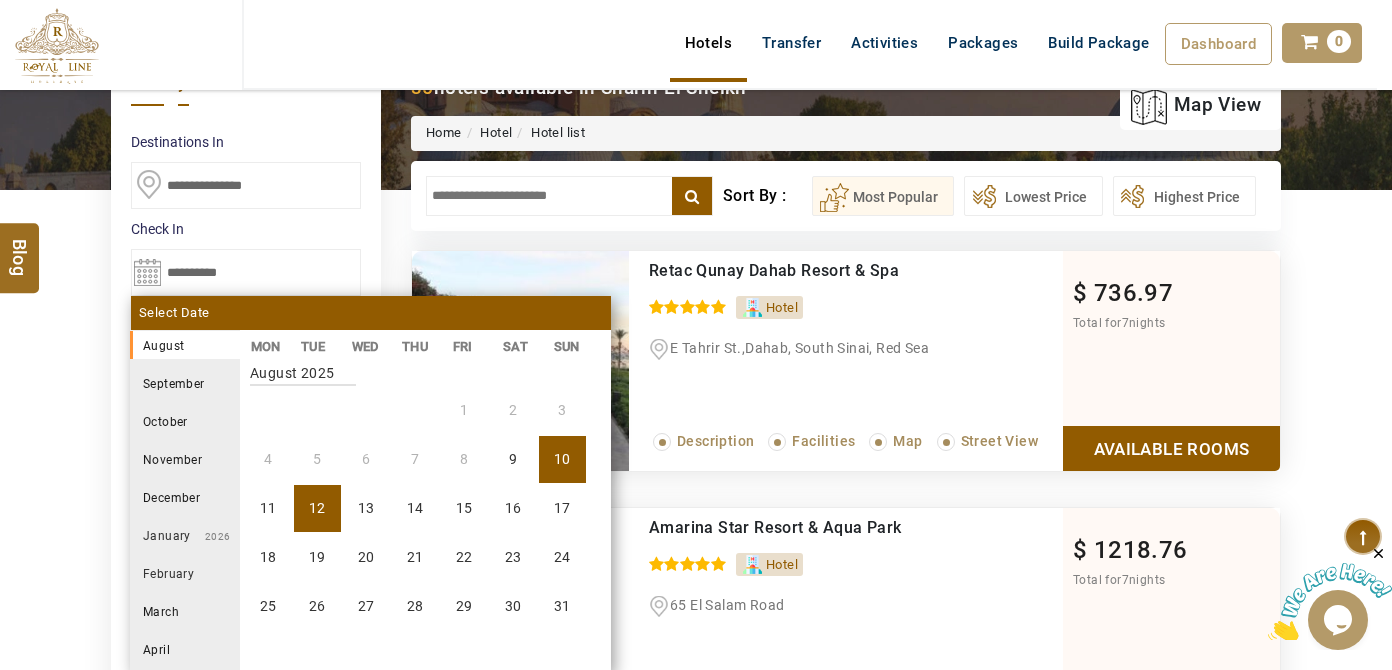 click on "12" at bounding box center [317, 508] 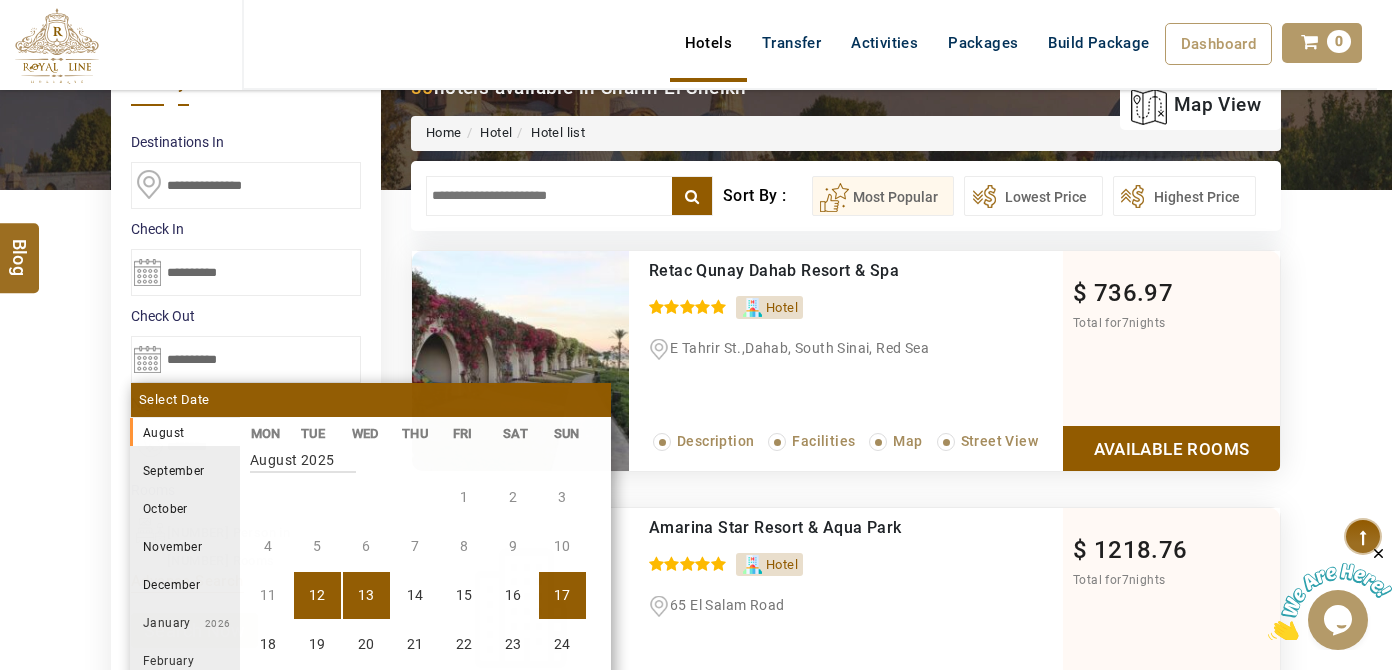 click on "17" at bounding box center [562, 595] 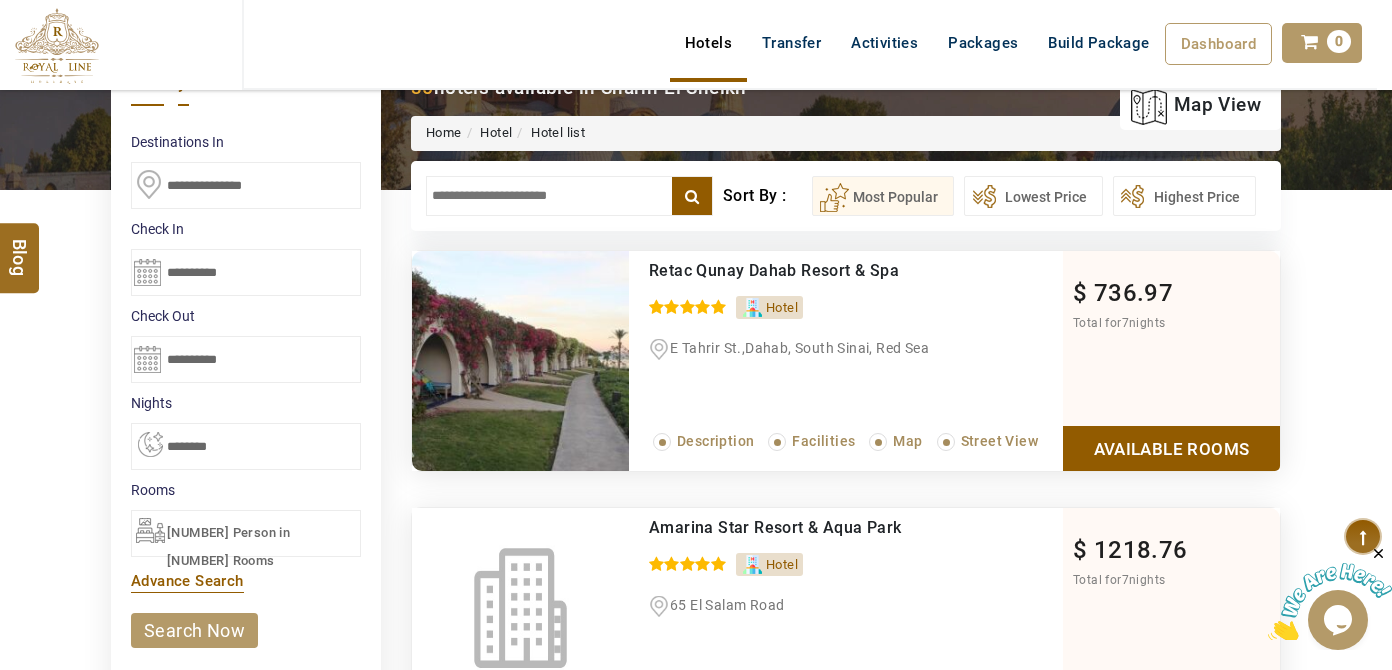 click on "**********" at bounding box center [246, 359] 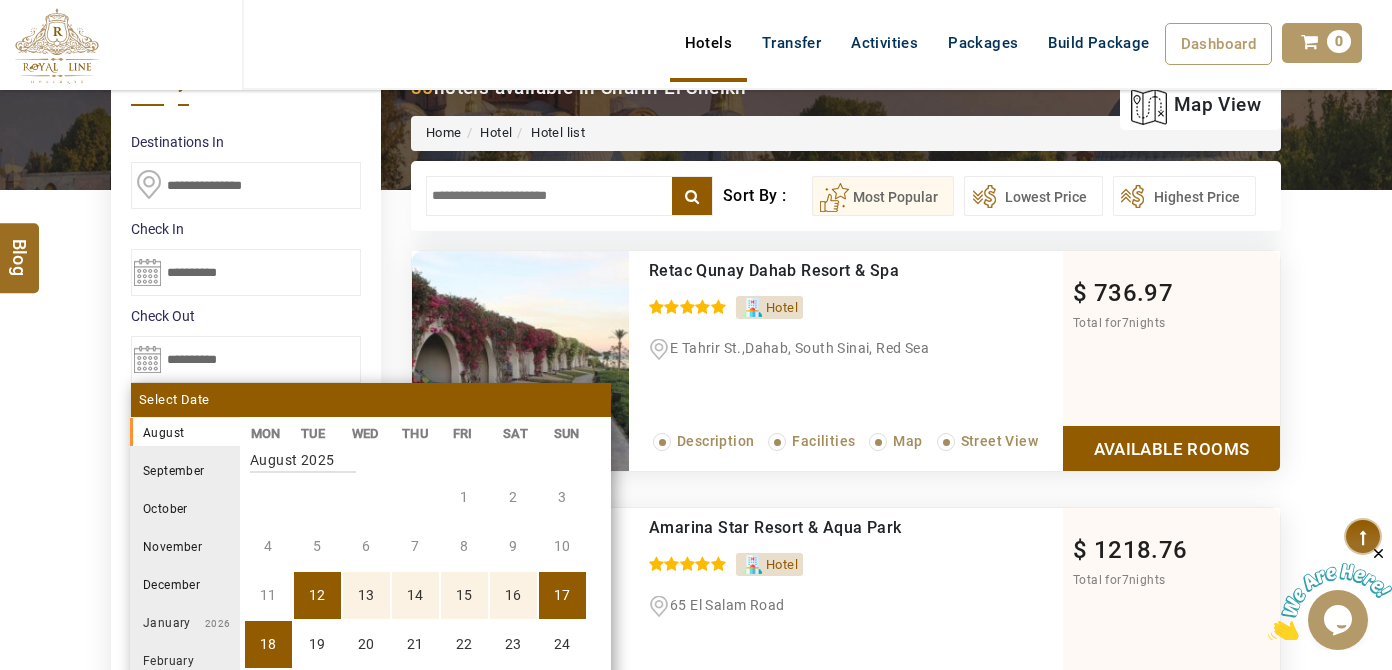 click on "18" at bounding box center [268, 644] 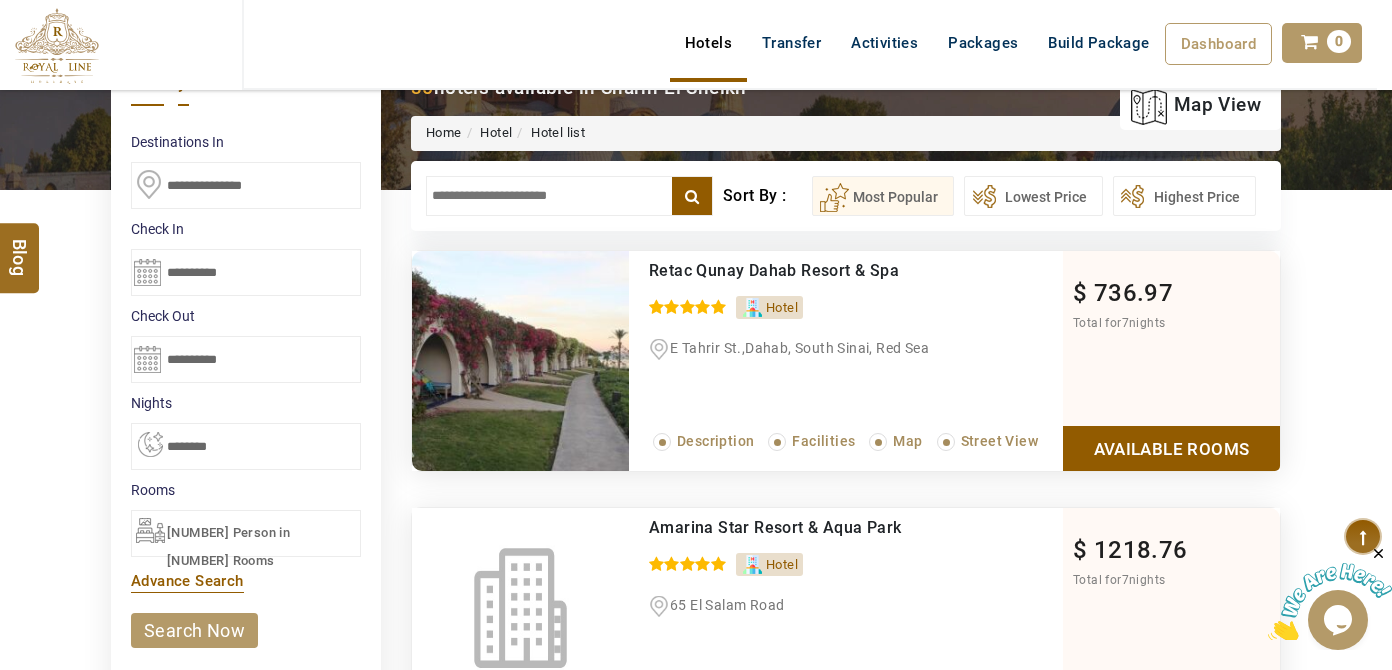 click on "search now" at bounding box center (194, 630) 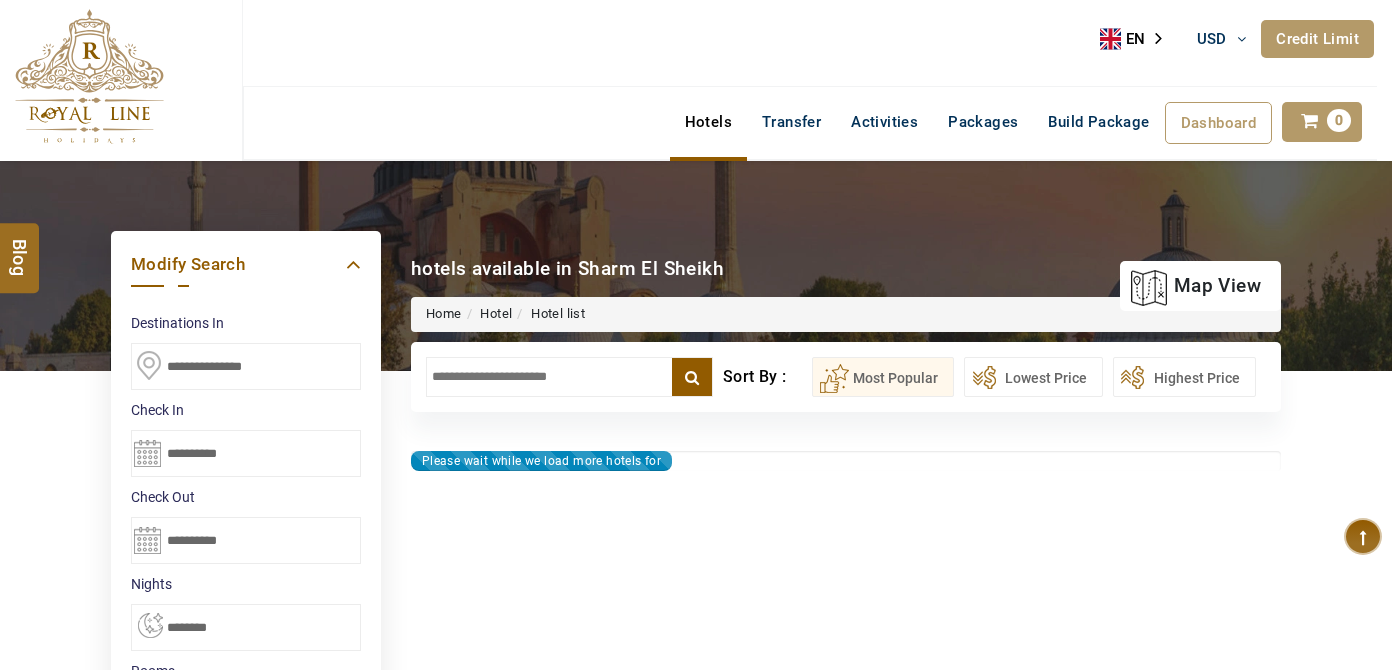 select on "*" 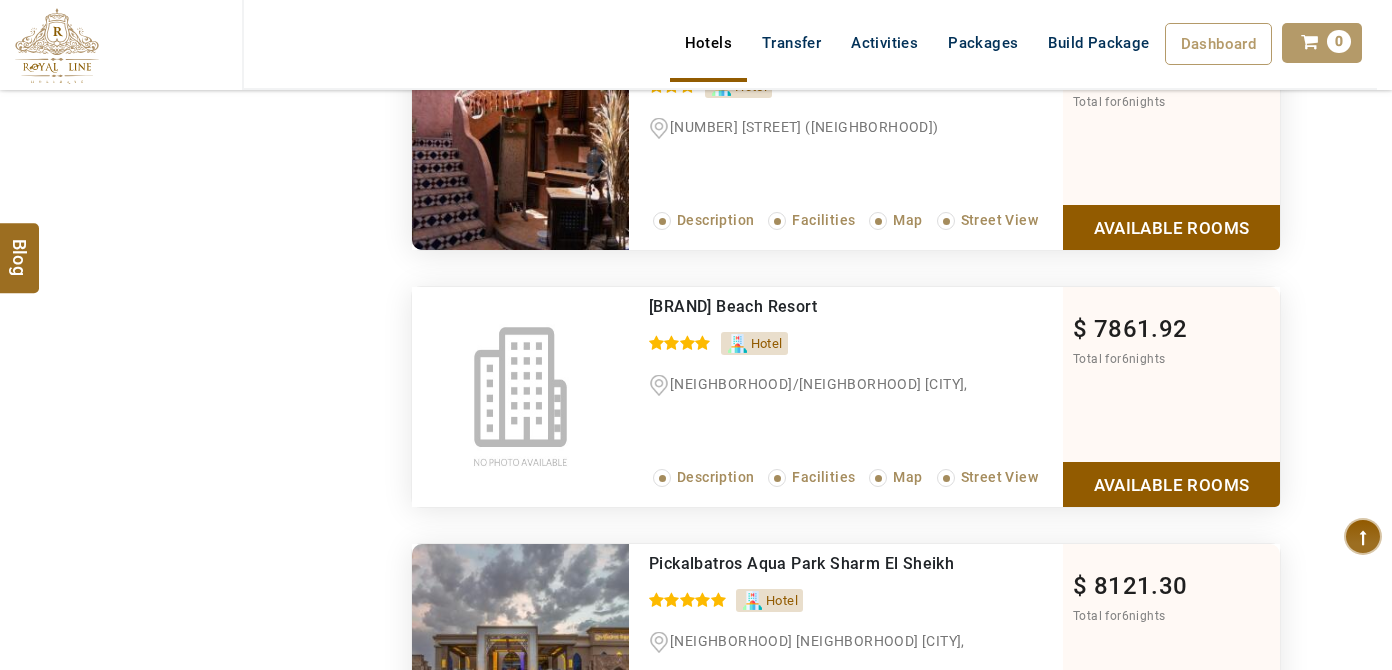 scroll, scrollTop: 1454, scrollLeft: 0, axis: vertical 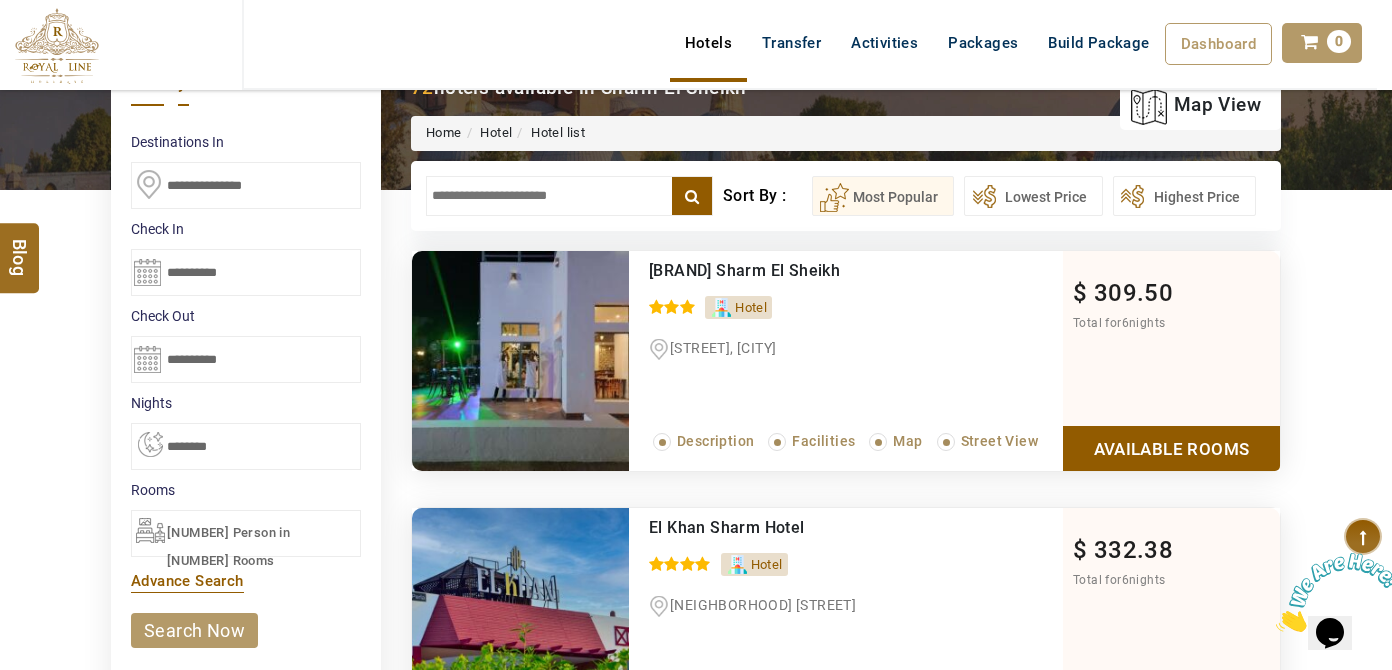 click on "3 Person in    2 Rooms" at bounding box center (246, 533) 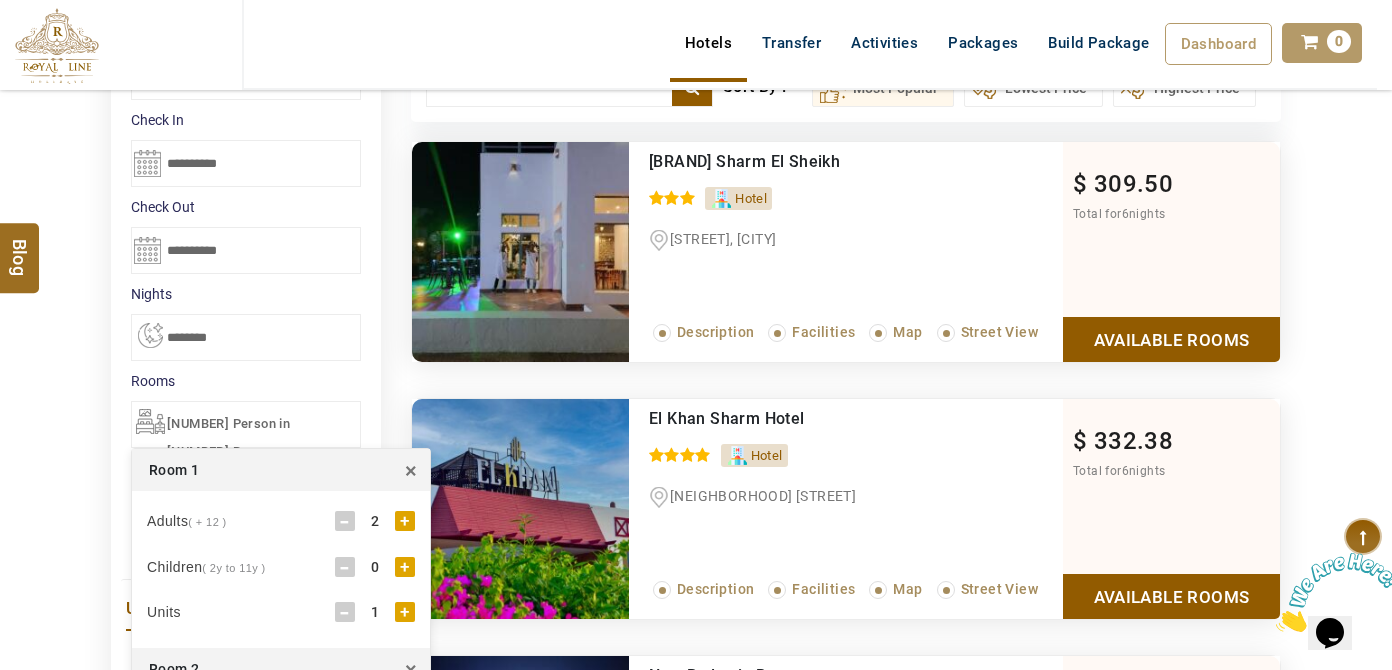 scroll, scrollTop: 454, scrollLeft: 0, axis: vertical 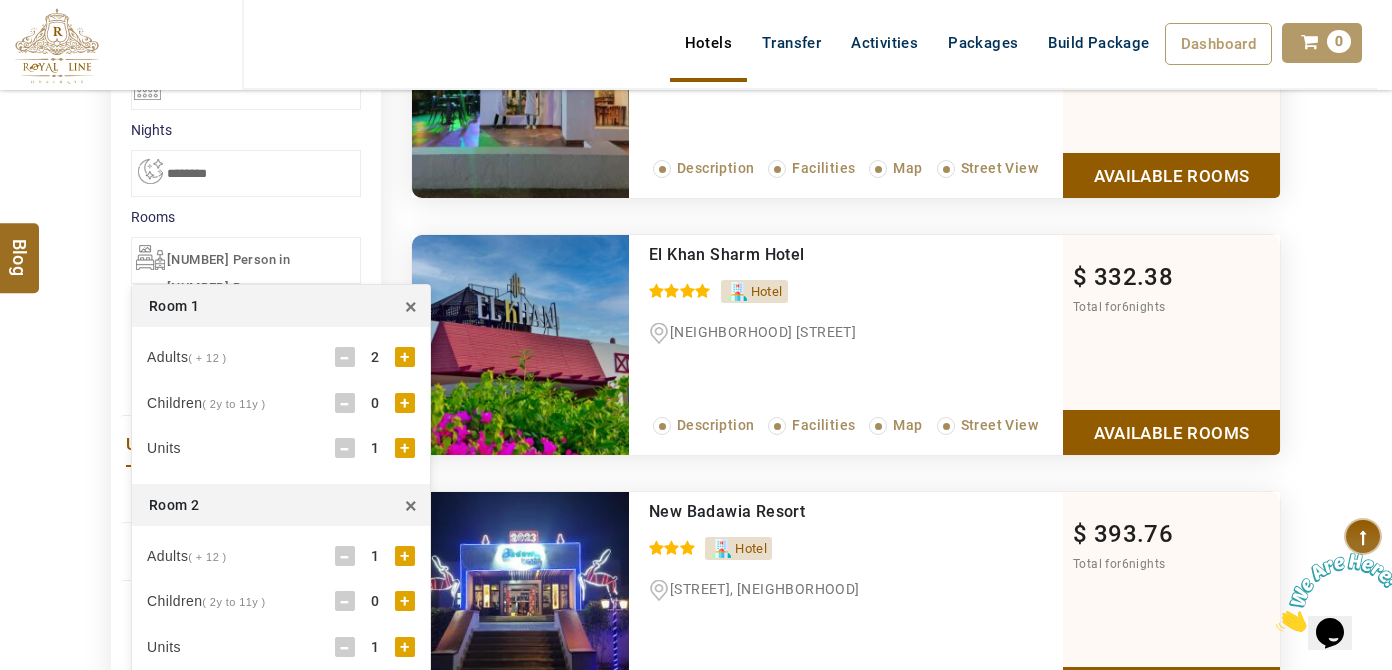 click on "DESTINATION + Add Destination  Nationality Afghanistan Albania Algeria American Samoa Andorra Angola Anguilla Antigua And Barbuda Argentina Armenia Aruba Australia Austria Azerbaijan Bahamas Bahrain Bangladesh Barbados Belarus Belgium Belize Benin Bermuda Bhutan Bolivia Bosnia Herzegovina Botswana Brazil British Indian Ocean Territory British Virgin Islands Brunei Darussalam Bulgaria Burkina Faso Burundi Cambodia Cameroon Canada Cape Verde Caribbean Cayman Islands Central African Republic Chad Chile China Christmas Island Cocos (Keeling) Islands Colombia Comoros Congo (Democratic Republic) Congo (Republic Of) Cook Islands Costa Rica Croatia Cuba Cyprus Czech Republic Denmark Djibouti Dominica Dominican Republic East Timor Ecuador Egypt El Salvador Equatorial Guinea Eritrea Estonia Ethiopia Falkland Islands(Malvinas) Faroe Islands Fiji Finland France French Guiana French Polynesia French Southern Territories Gabon Gambia Georgia Germany Ghana Gibraltar Greece Greenland Grenada Guadeloupe Guam Guatemala Guinea" at bounding box center (696, 3311) 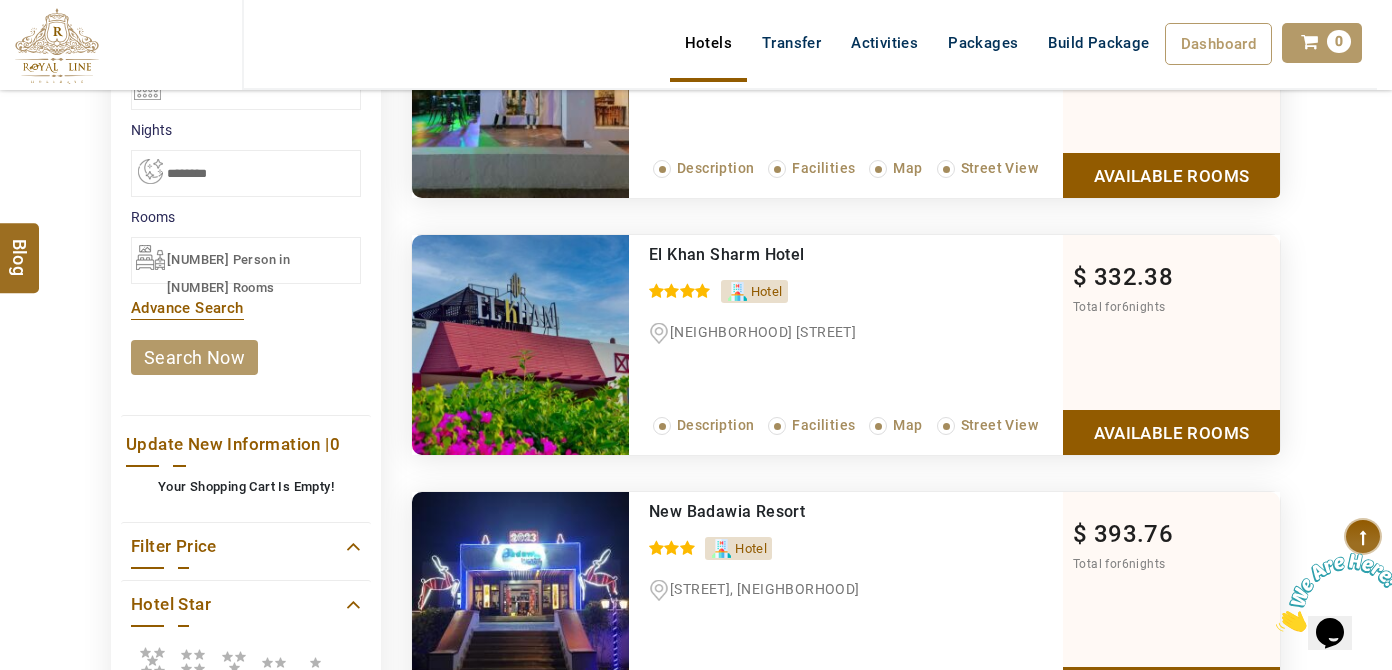 scroll, scrollTop: 181, scrollLeft: 0, axis: vertical 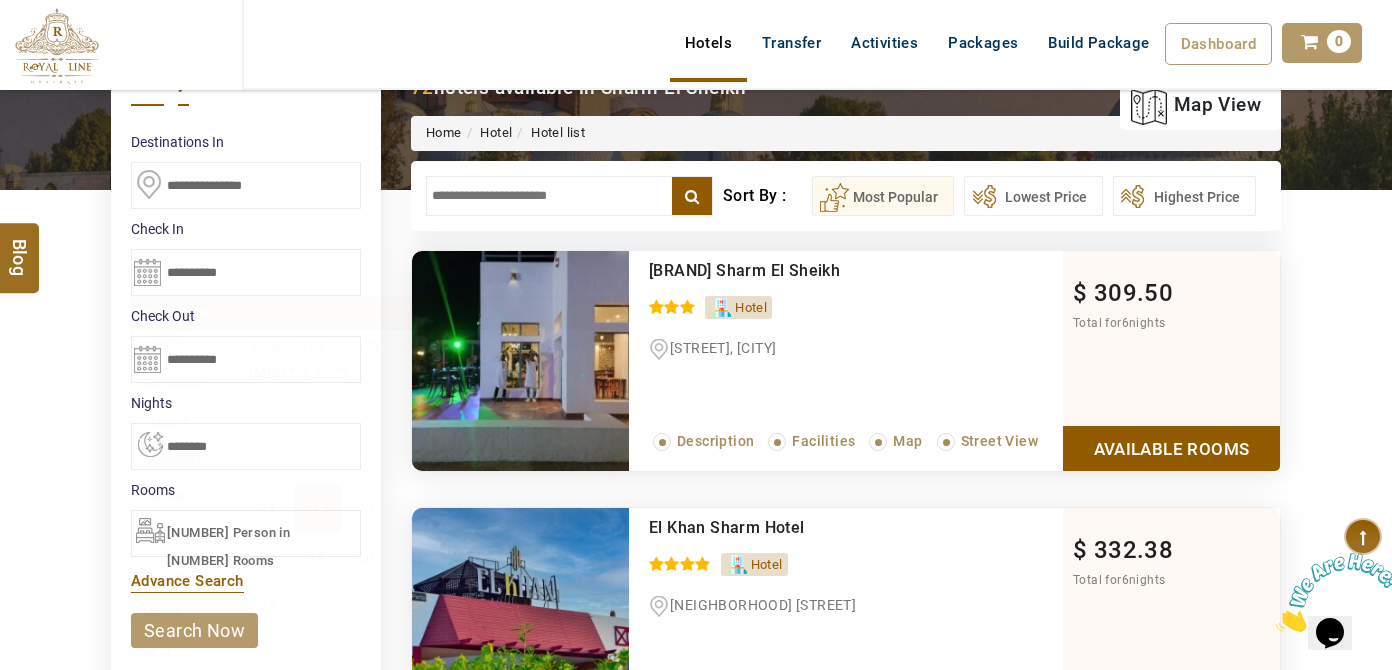 click on "**********" at bounding box center [246, 272] 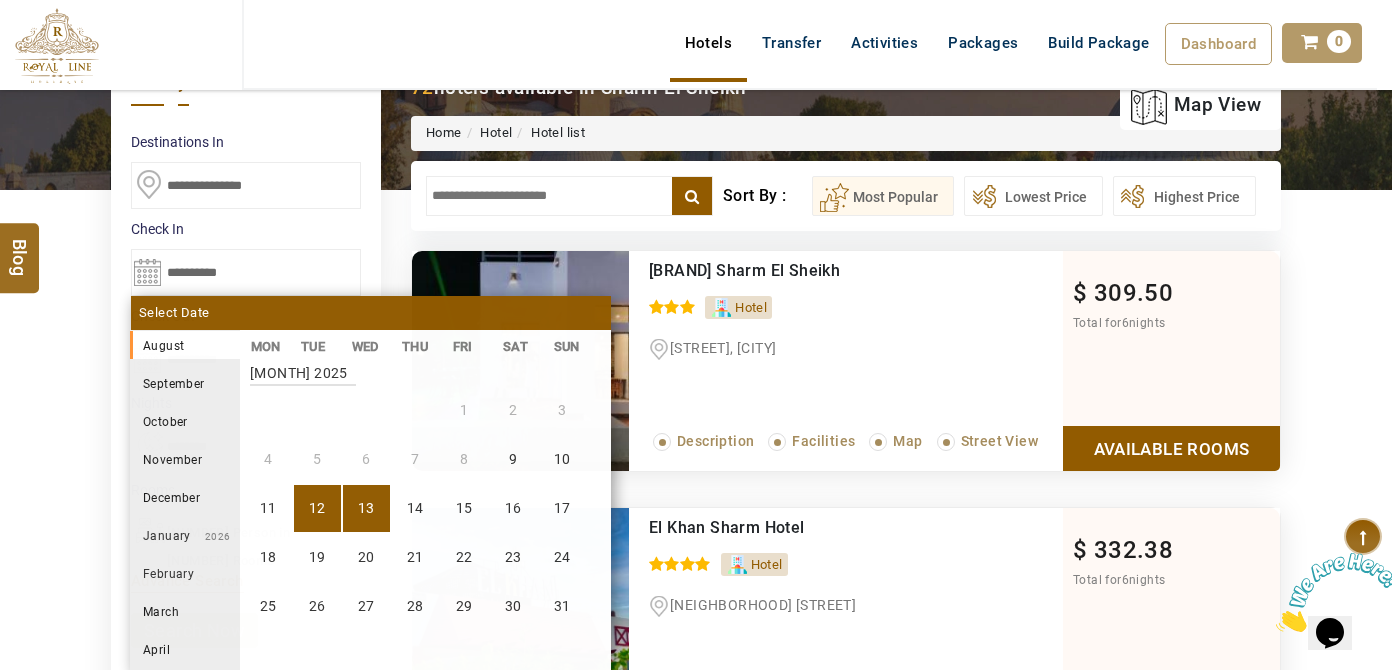 click on "13" at bounding box center [366, 508] 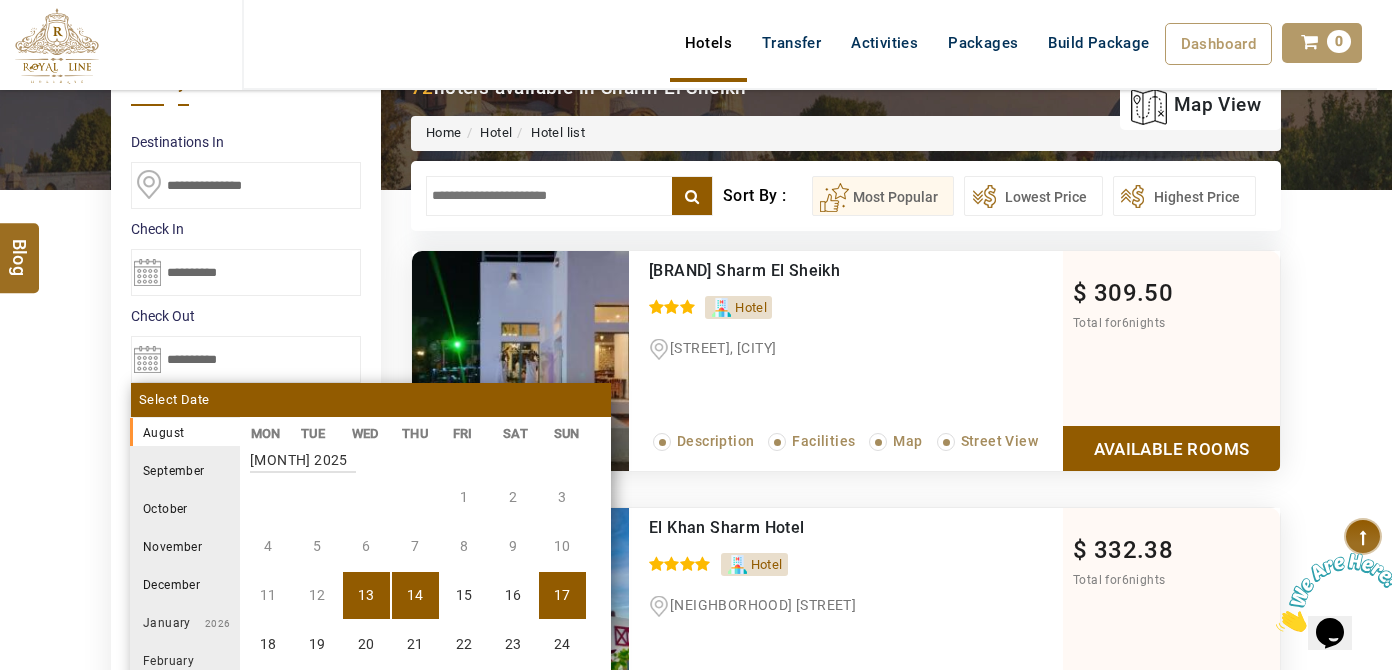 click on "17" at bounding box center [562, 595] 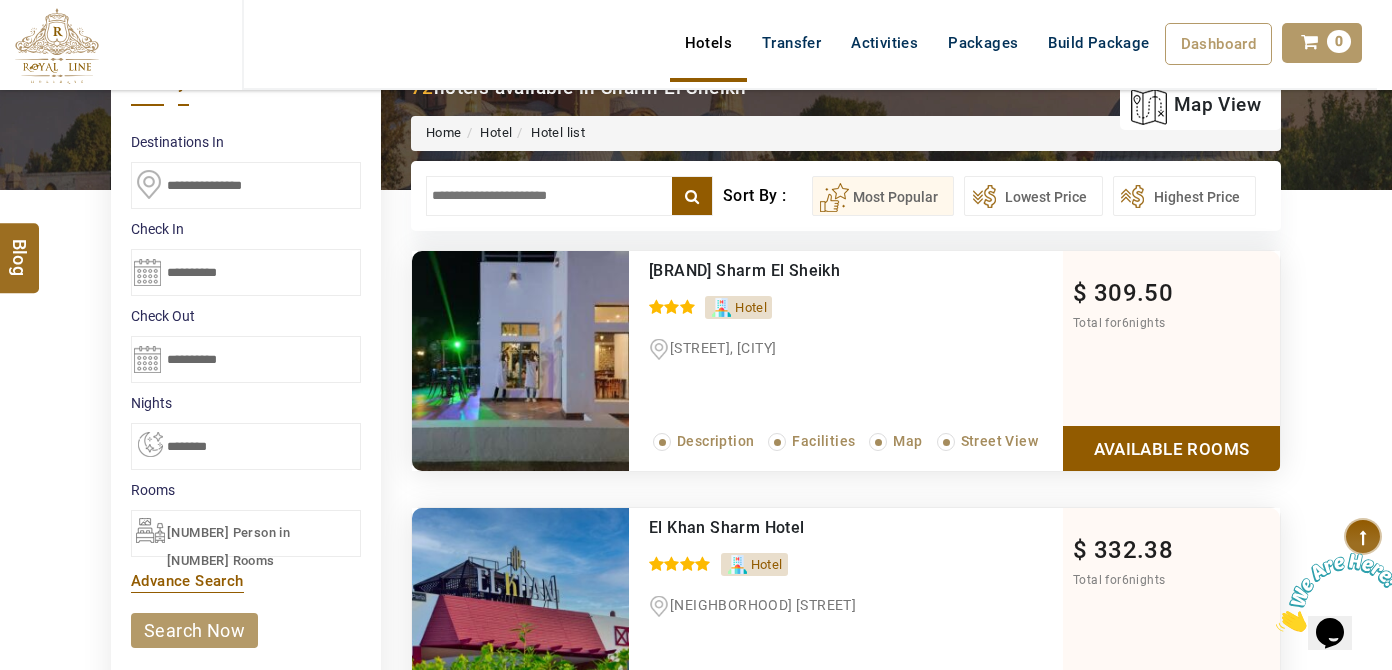 click on "search now" at bounding box center [194, 630] 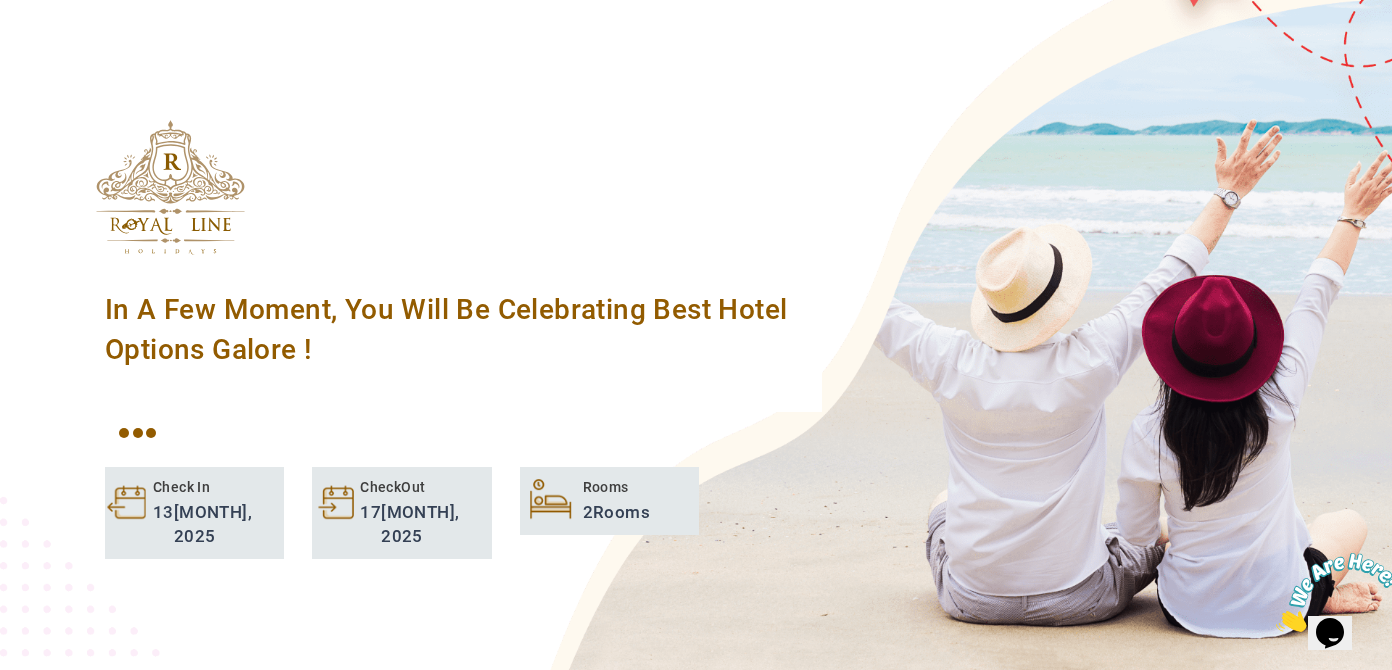 scroll, scrollTop: 727, scrollLeft: 0, axis: vertical 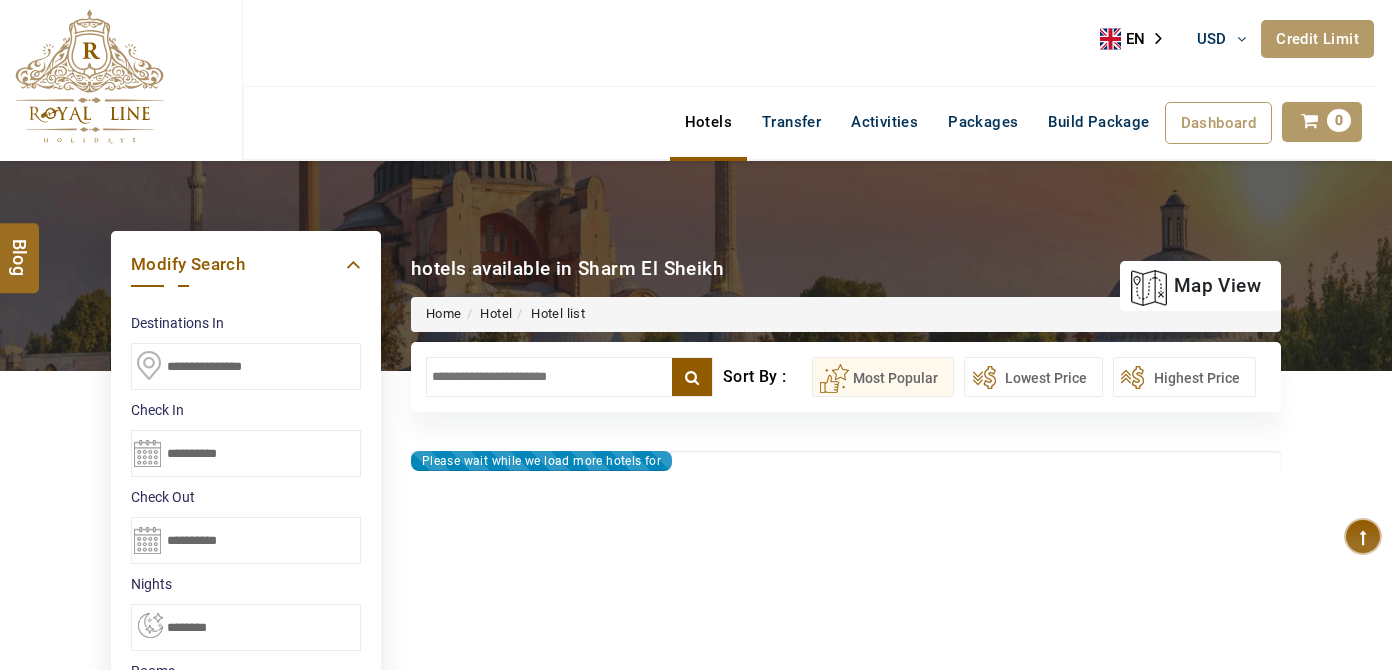 select on "*" 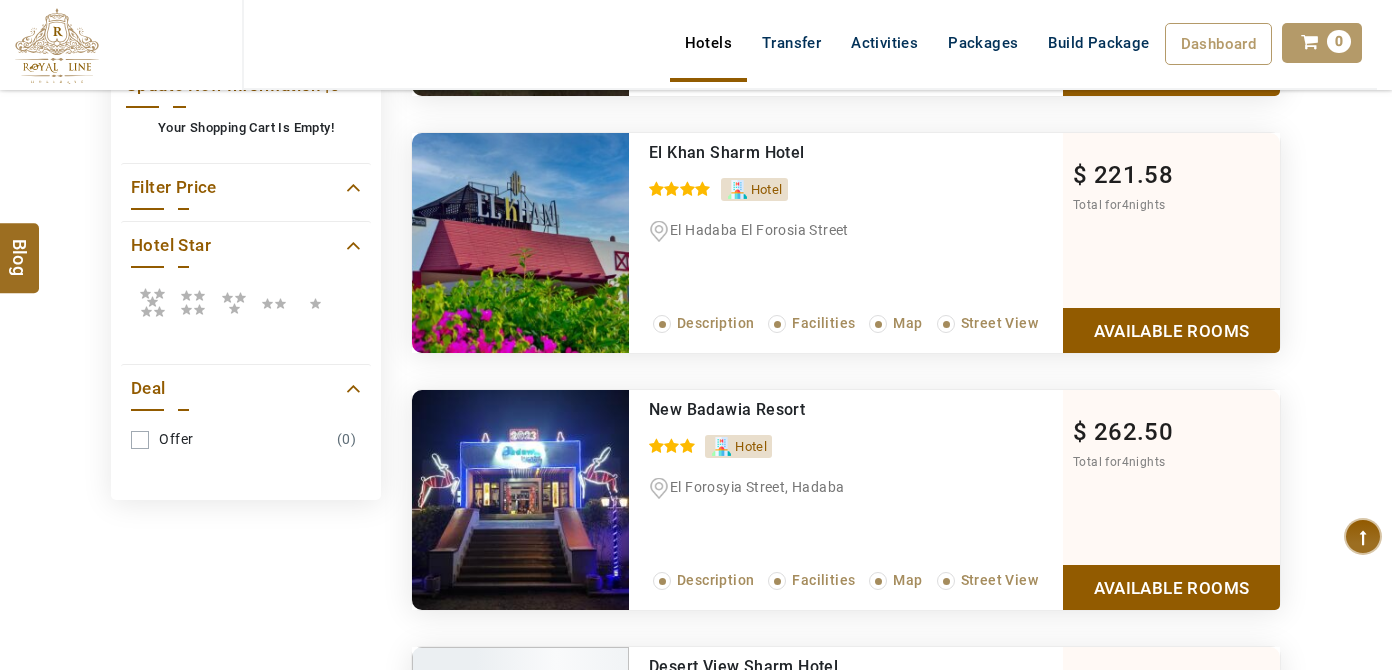 scroll, scrollTop: 818, scrollLeft: 0, axis: vertical 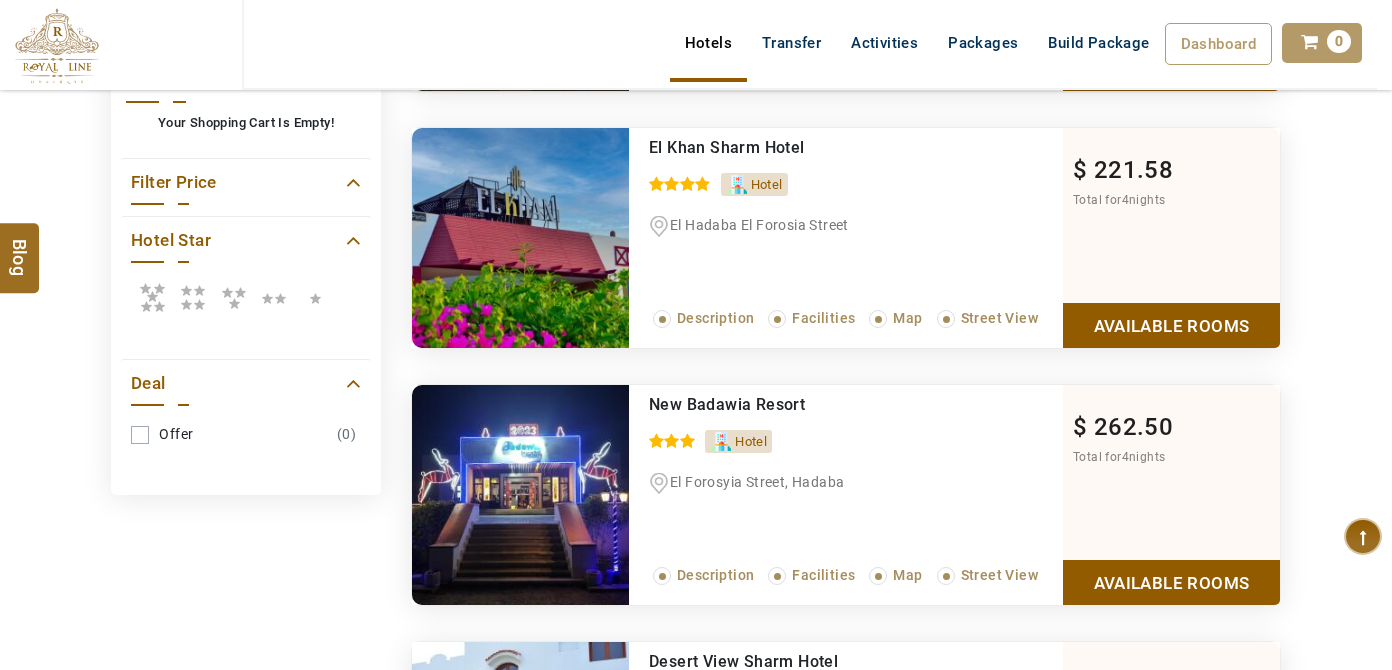 click at bounding box center [152, 297] 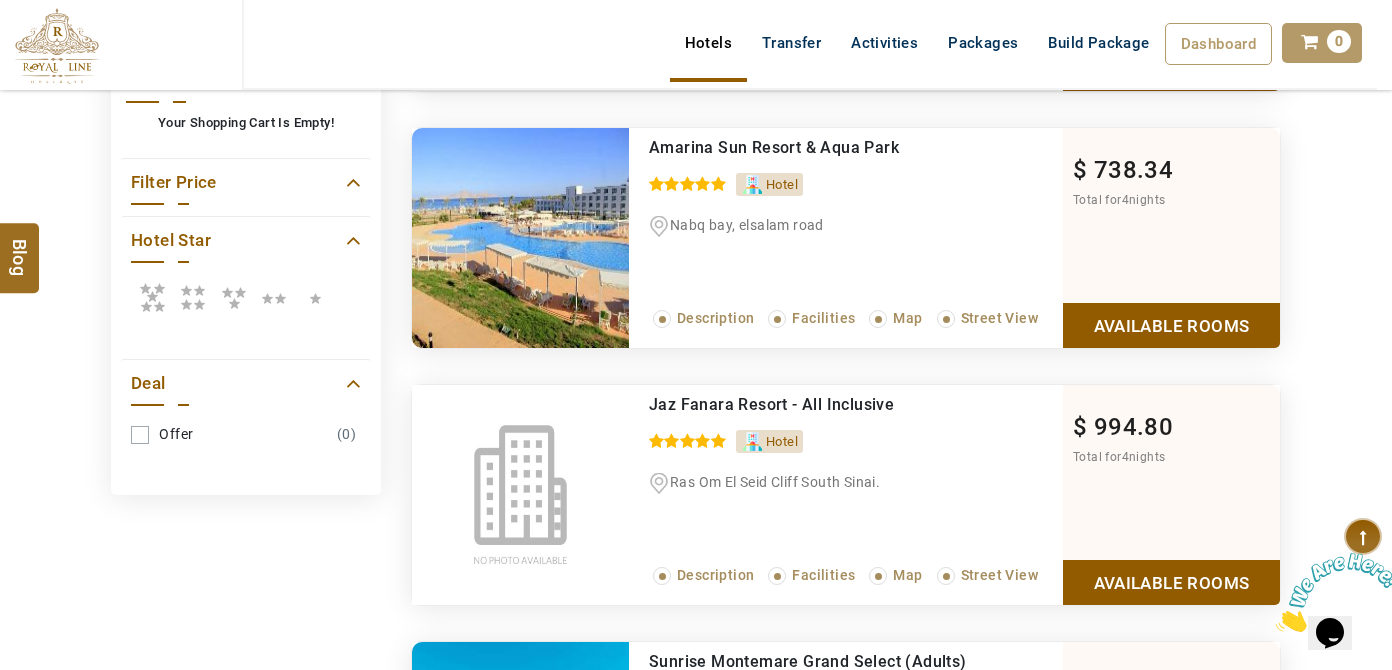 scroll, scrollTop: 0, scrollLeft: 0, axis: both 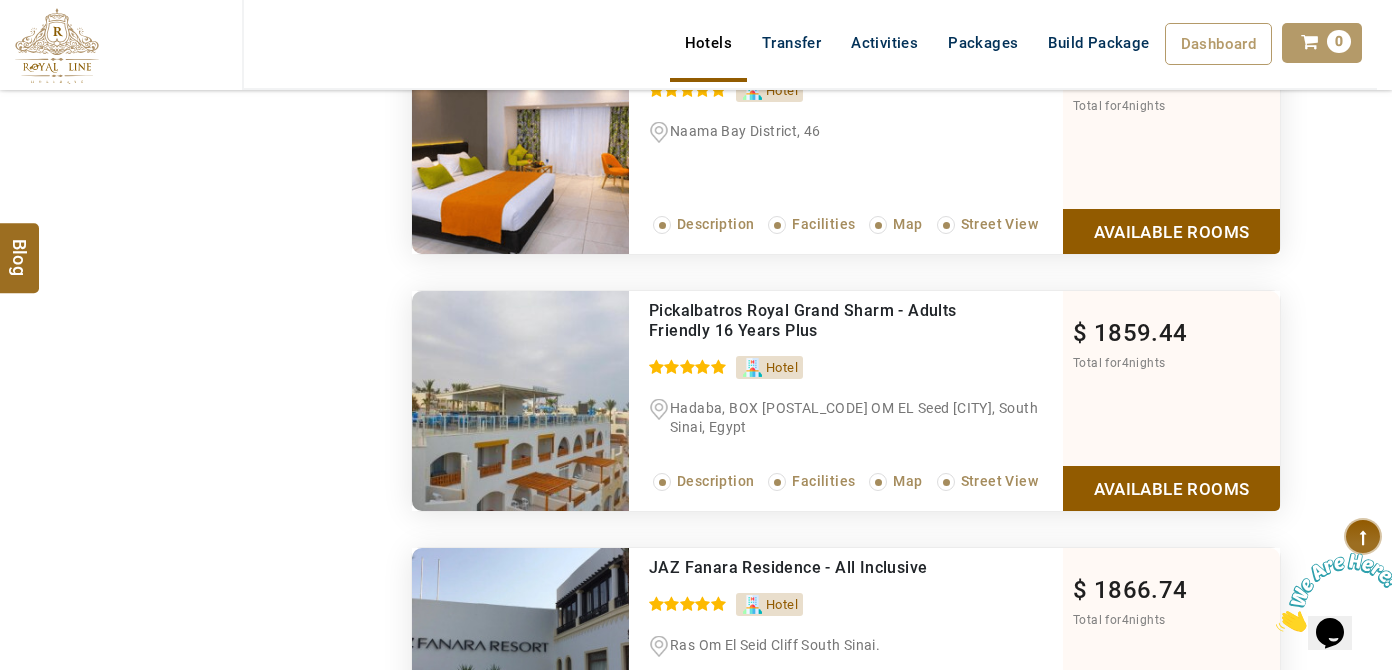 click on "Available Rooms" at bounding box center [1171, 488] 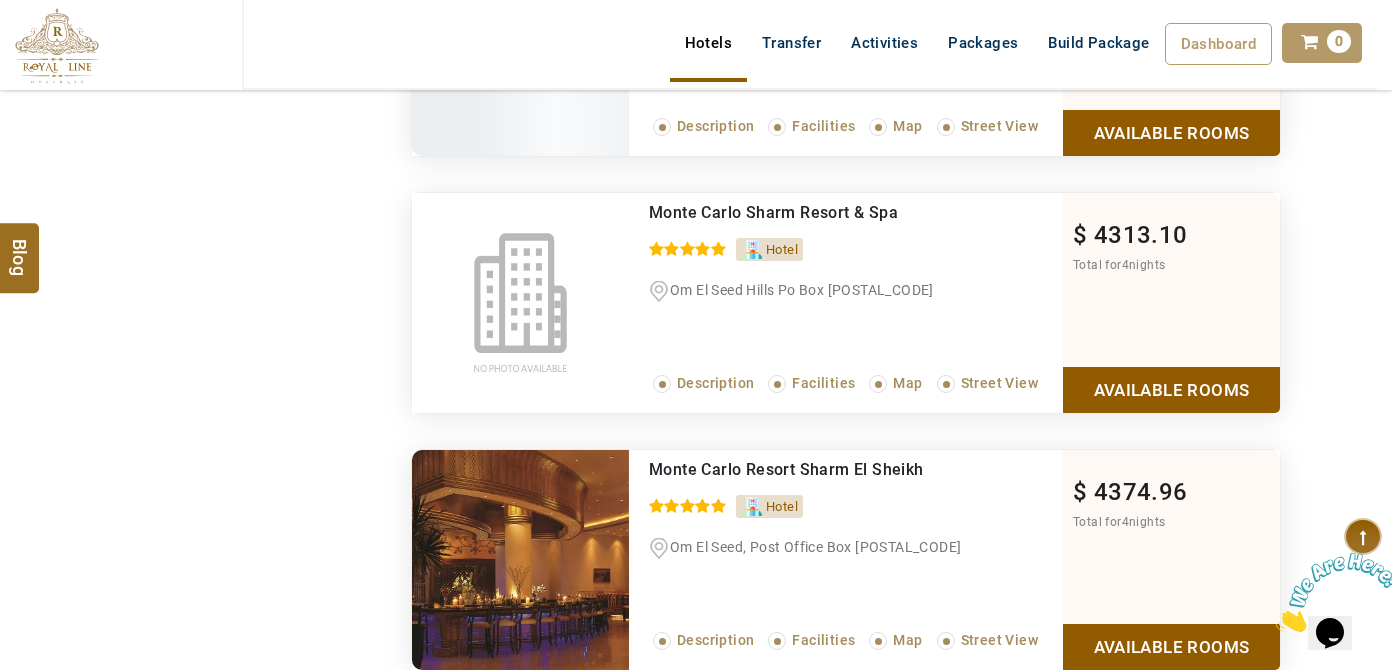 scroll, scrollTop: 9233, scrollLeft: 0, axis: vertical 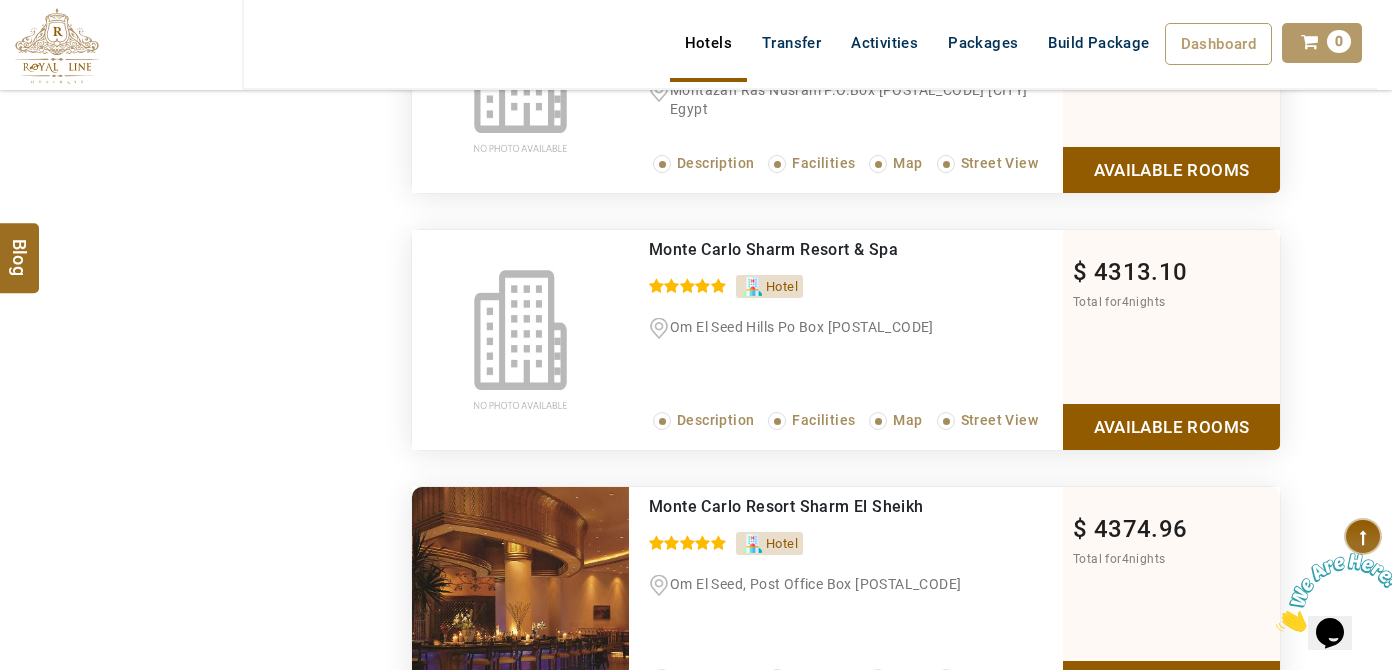 click at bounding box center [57, 46] 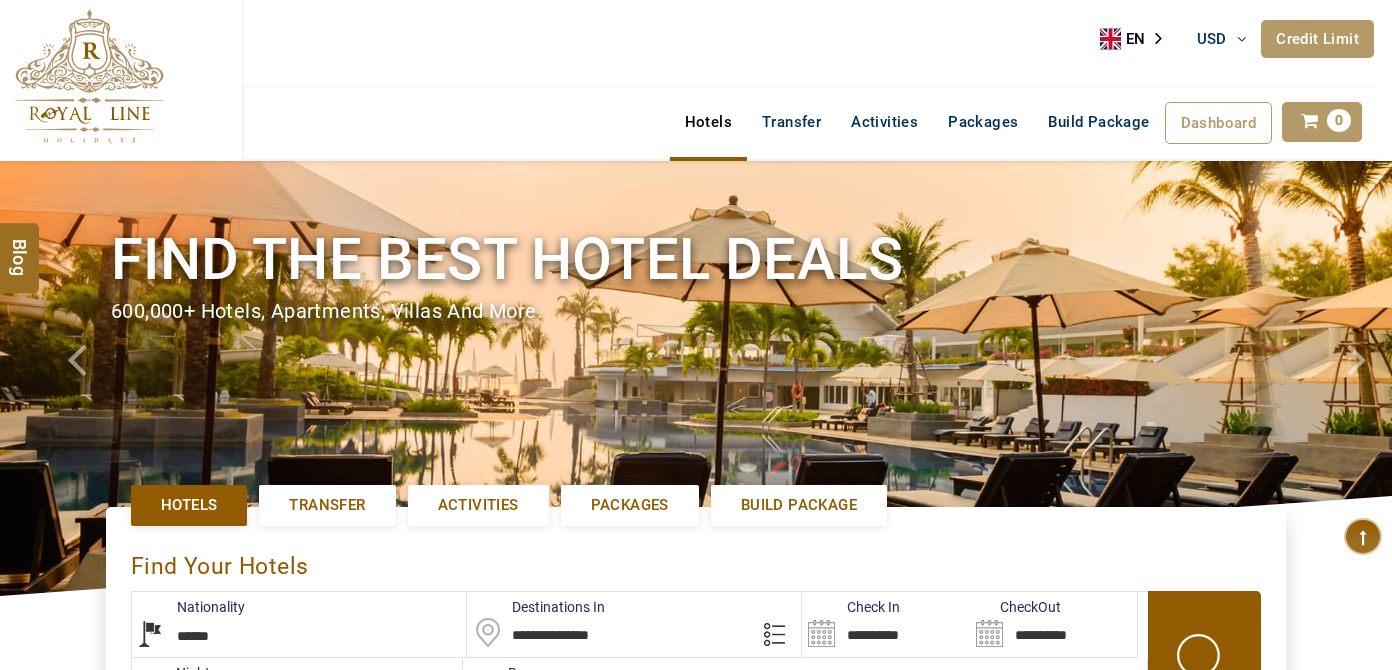 select on "******" 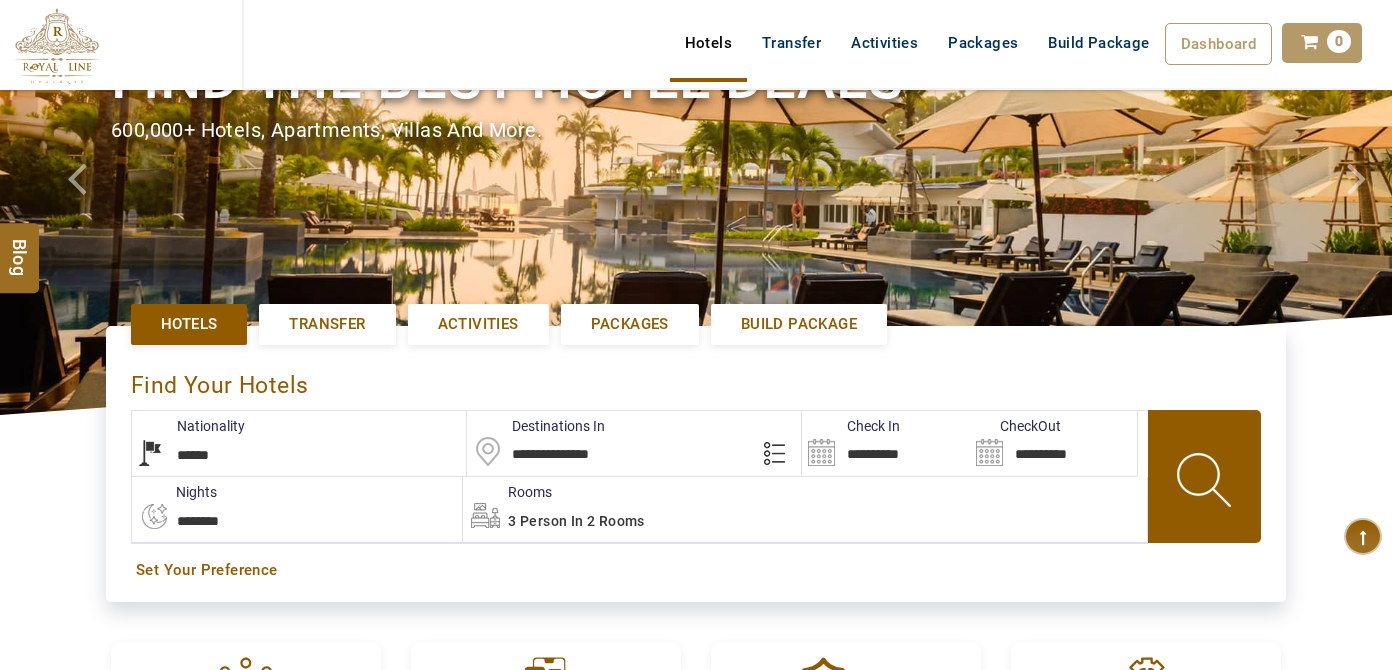 click on "**********" at bounding box center [885, 443] 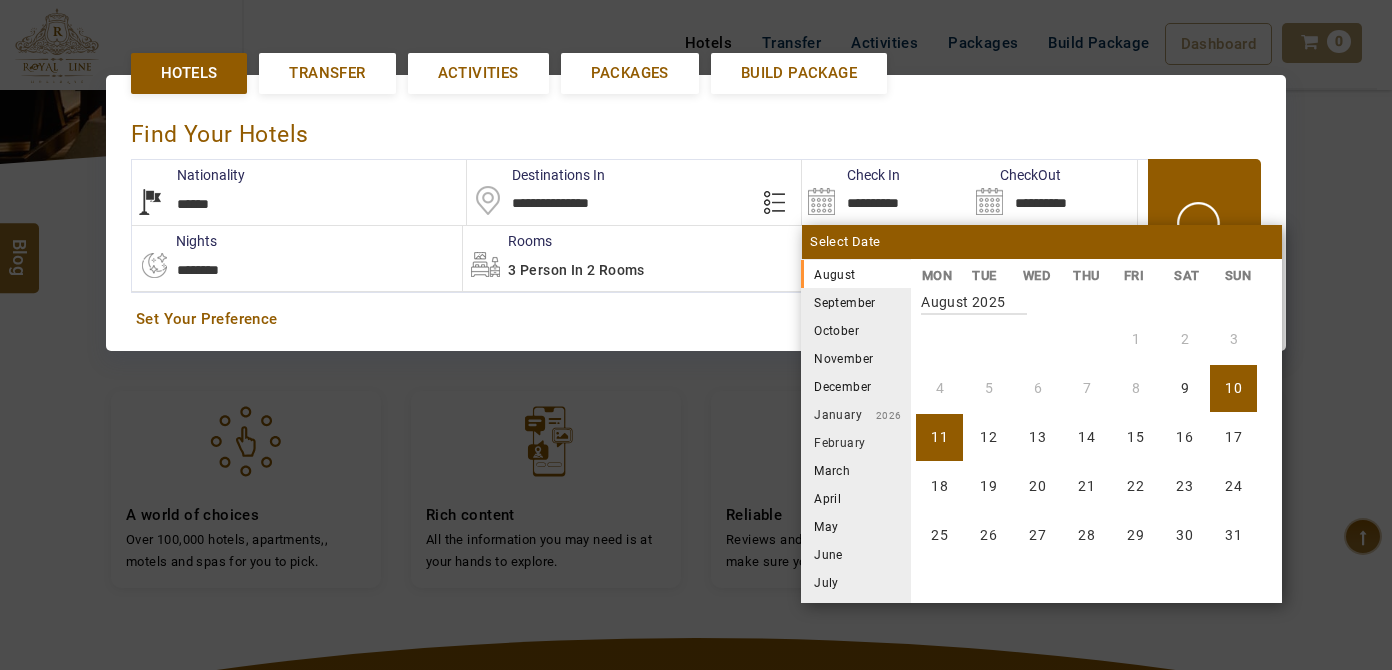 scroll, scrollTop: 458, scrollLeft: 0, axis: vertical 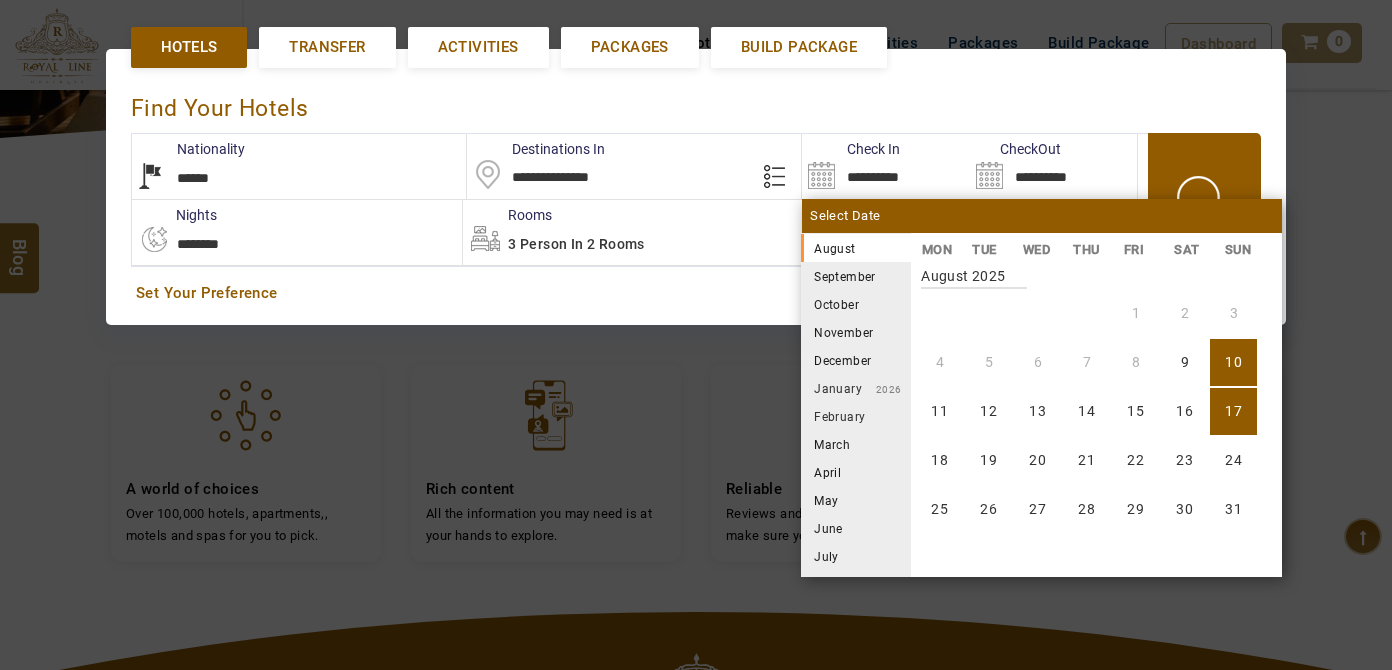 click on "17" at bounding box center (1233, 411) 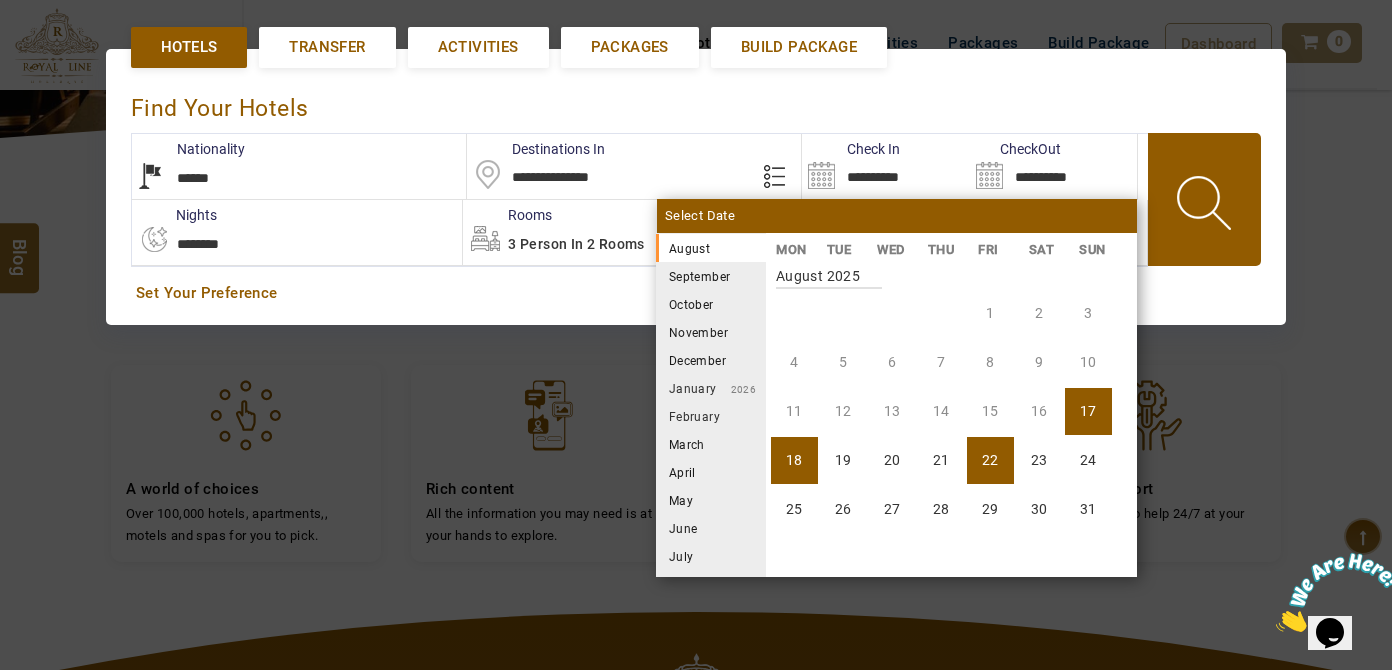 scroll, scrollTop: 0, scrollLeft: 0, axis: both 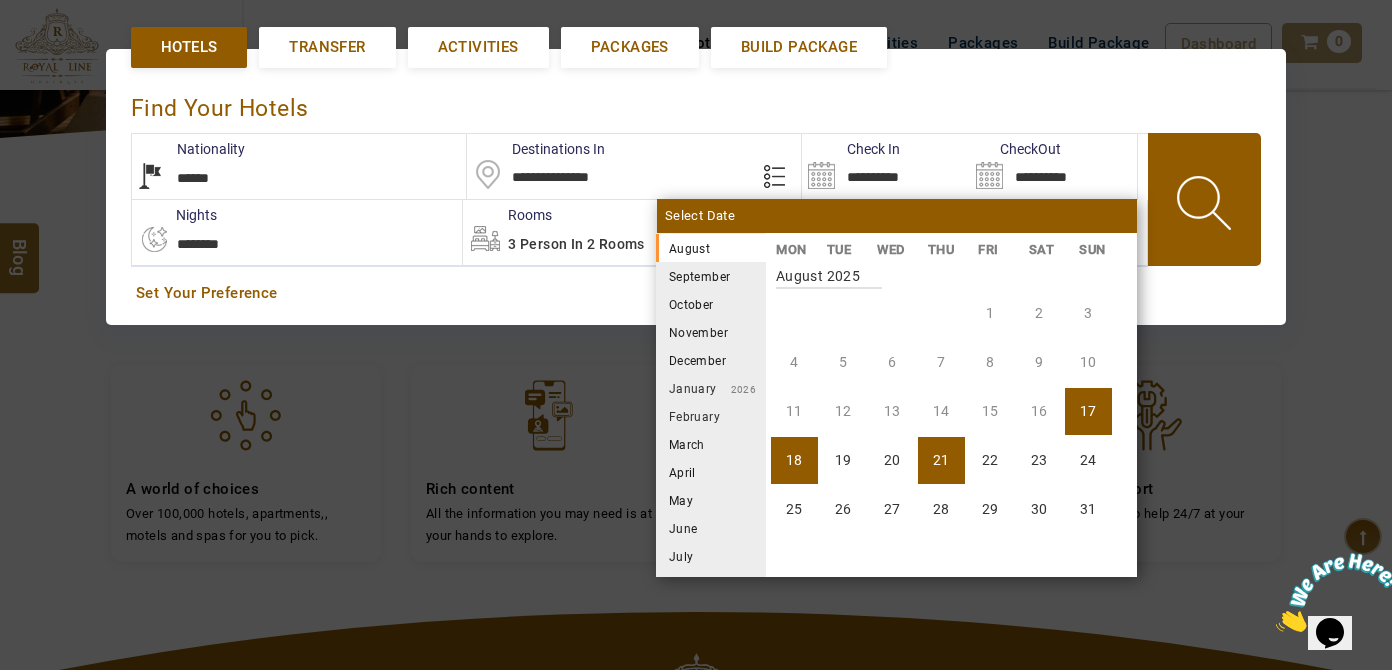 click on "21" at bounding box center (941, 460) 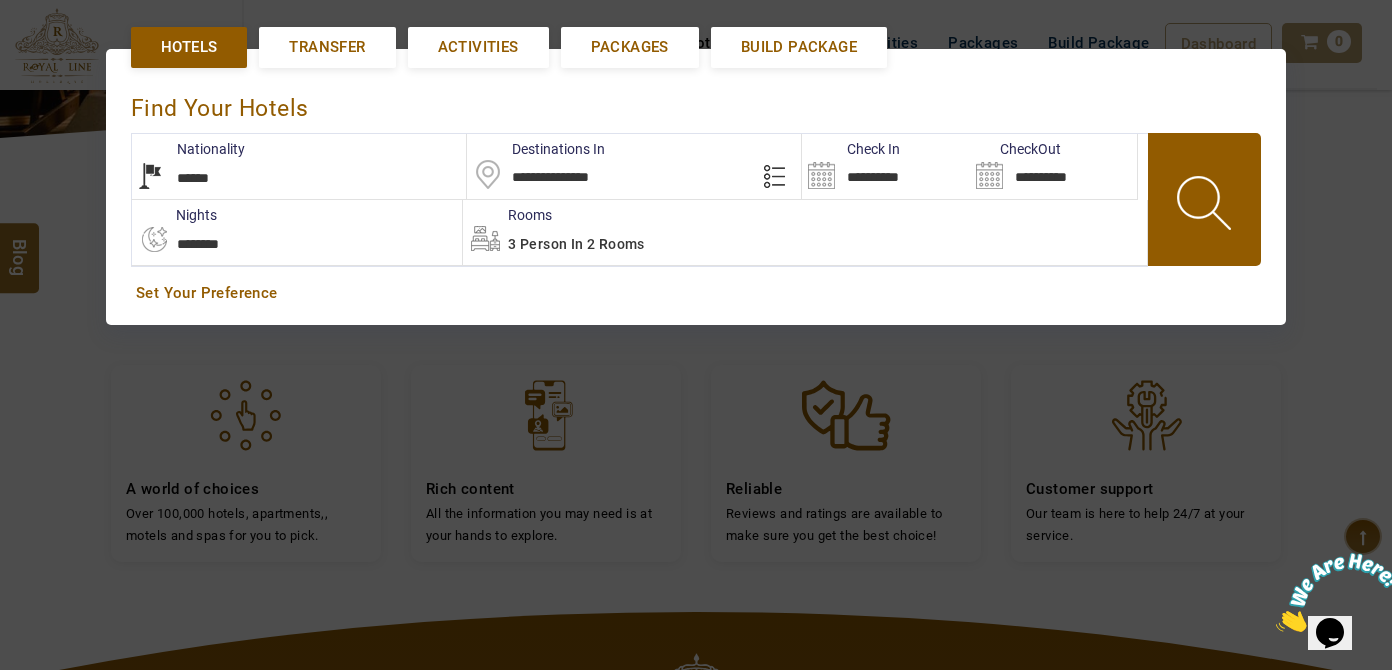 click on "3 Person in    2 Rooms" at bounding box center (576, 244) 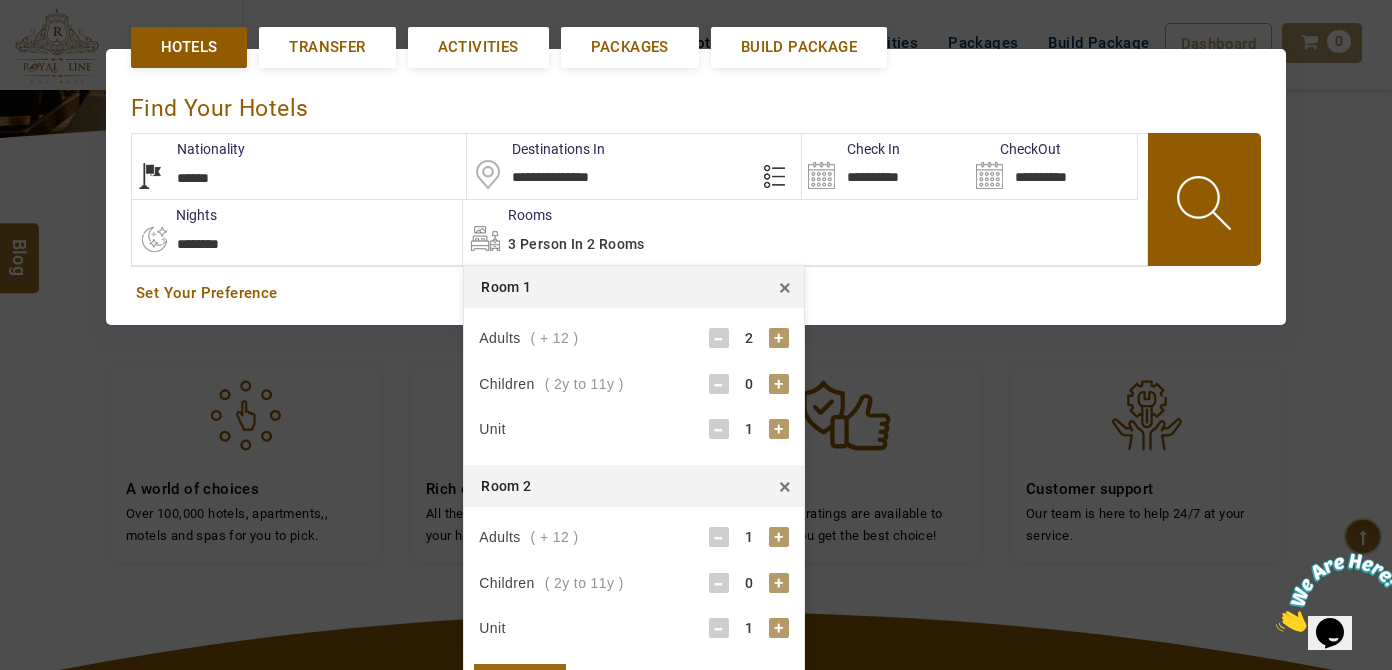 click on "×" at bounding box center (785, 486) 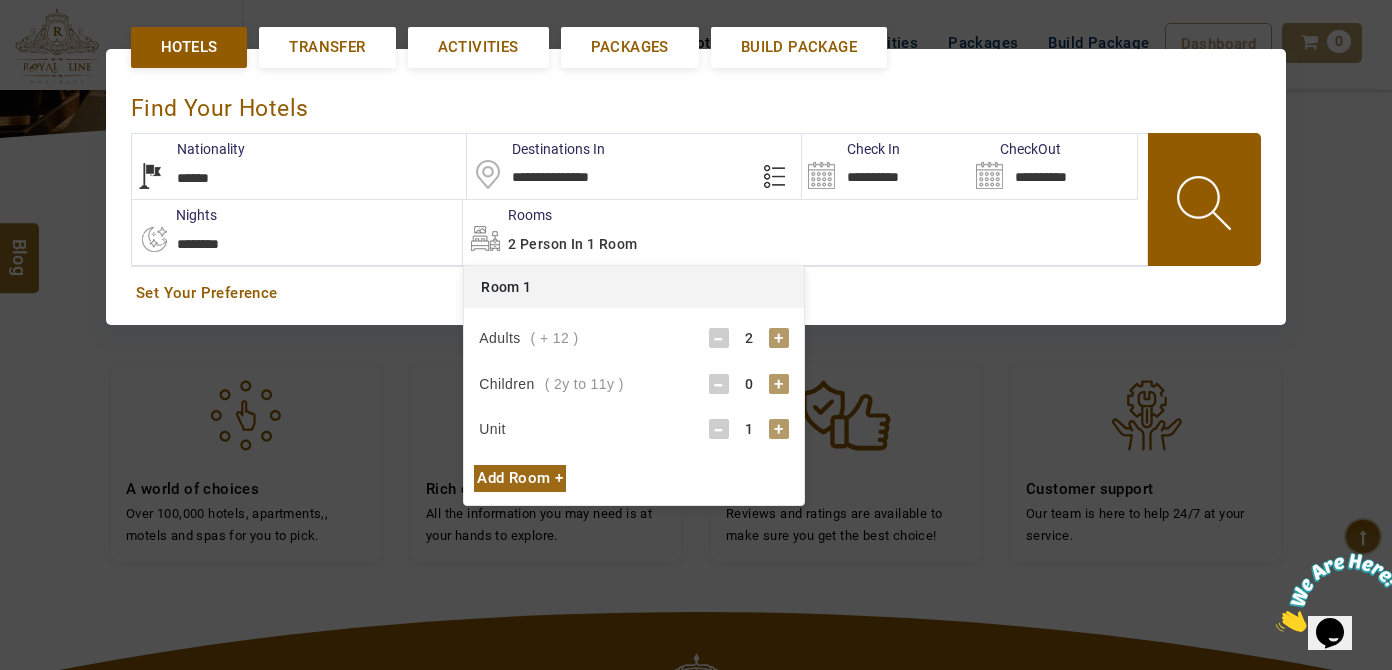 click on "+" at bounding box center [779, 384] 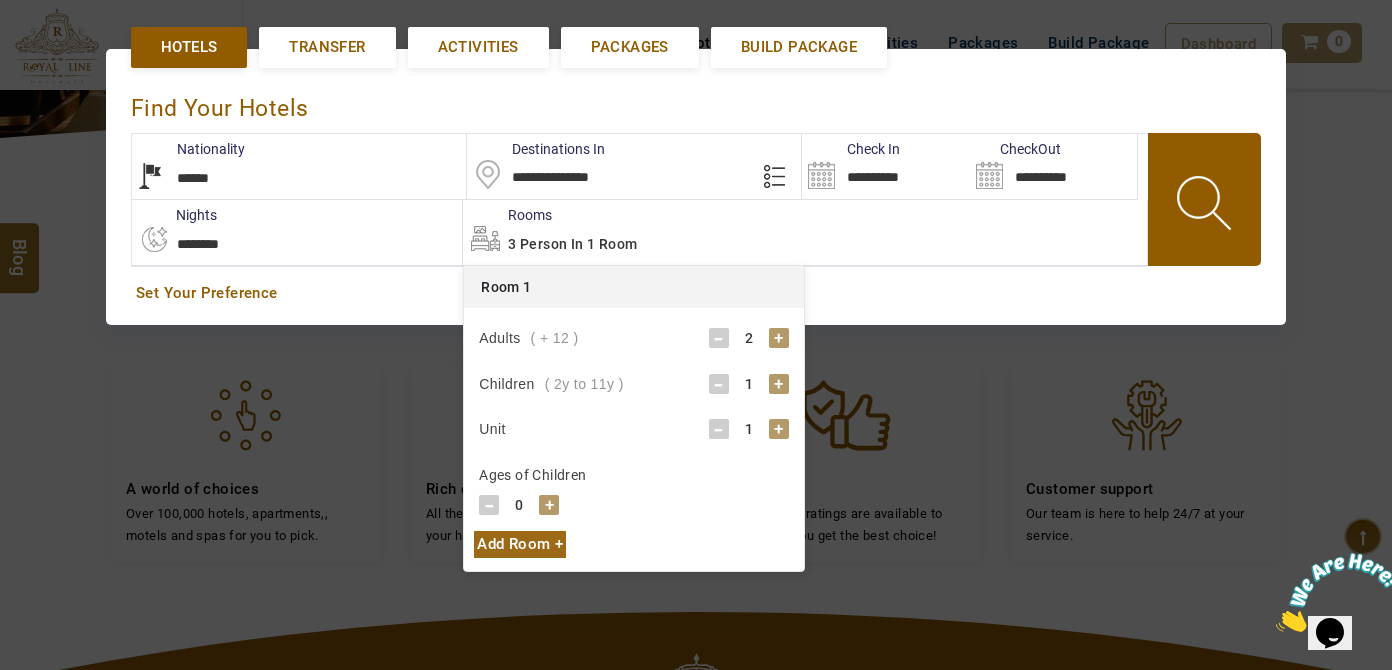 click on "+" at bounding box center [549, 505] 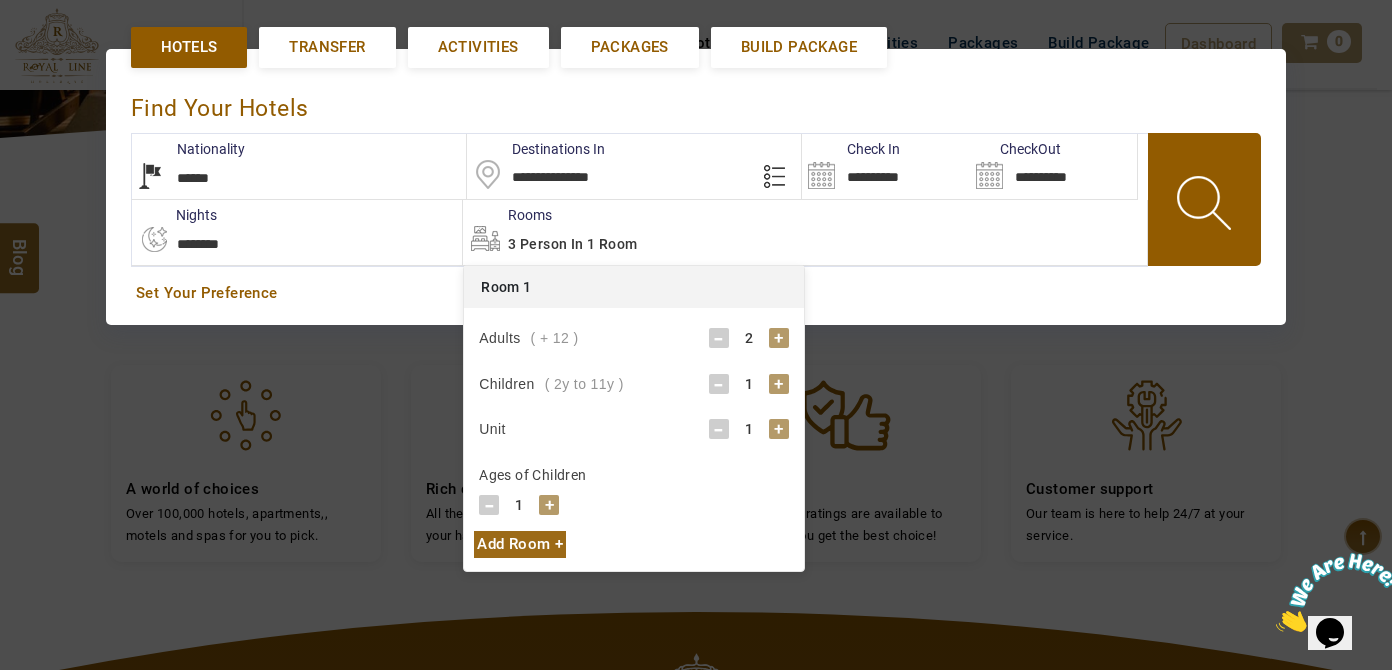 click on "+" at bounding box center [549, 505] 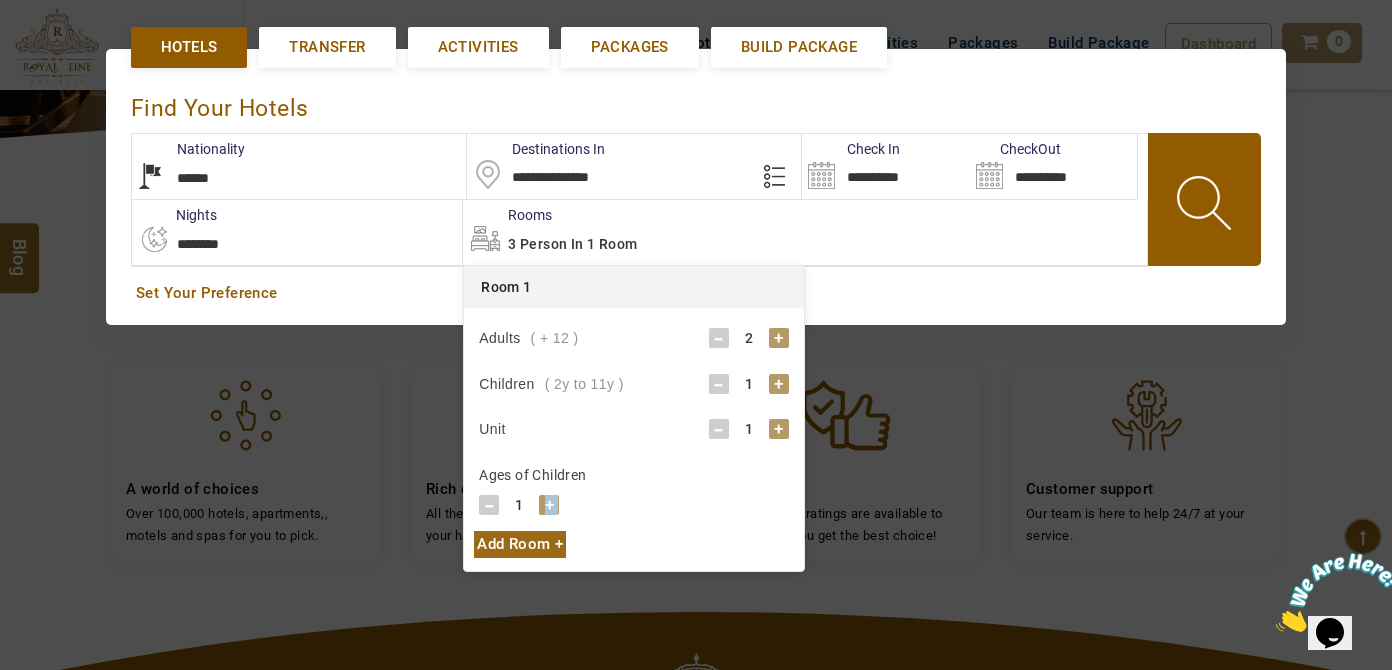 click on "+" at bounding box center (549, 505) 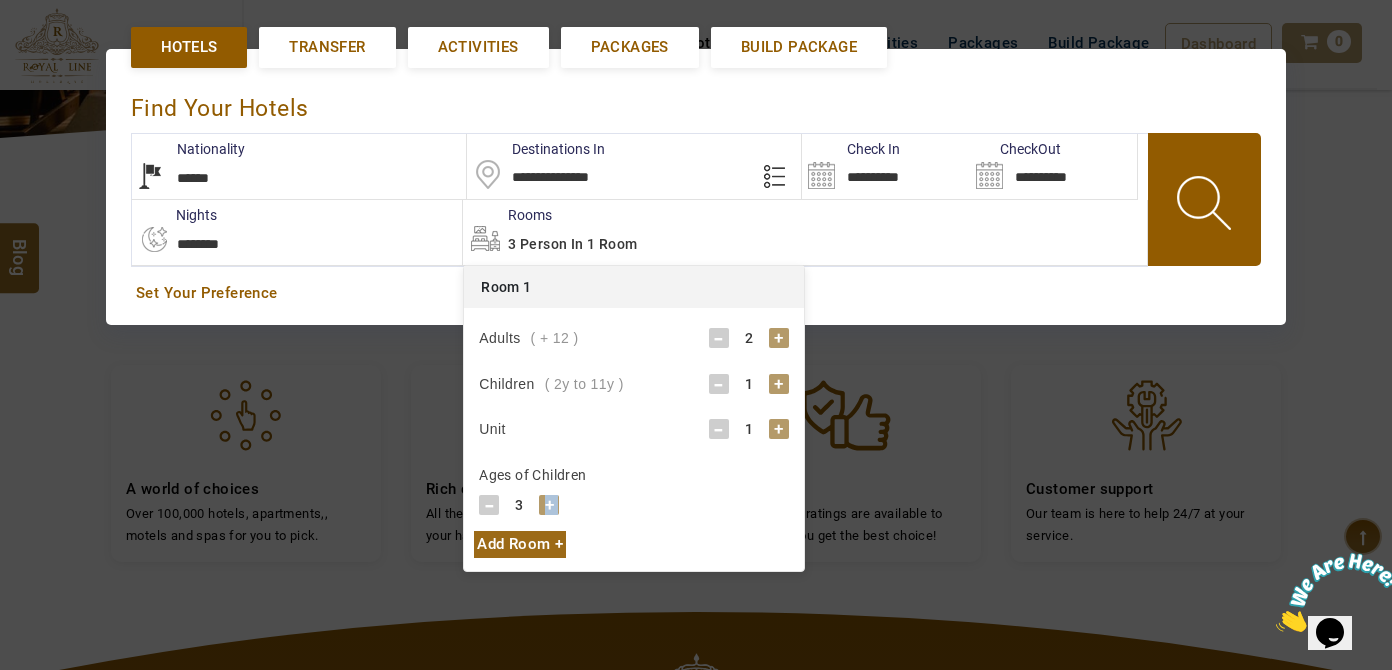 click on "+" at bounding box center [549, 505] 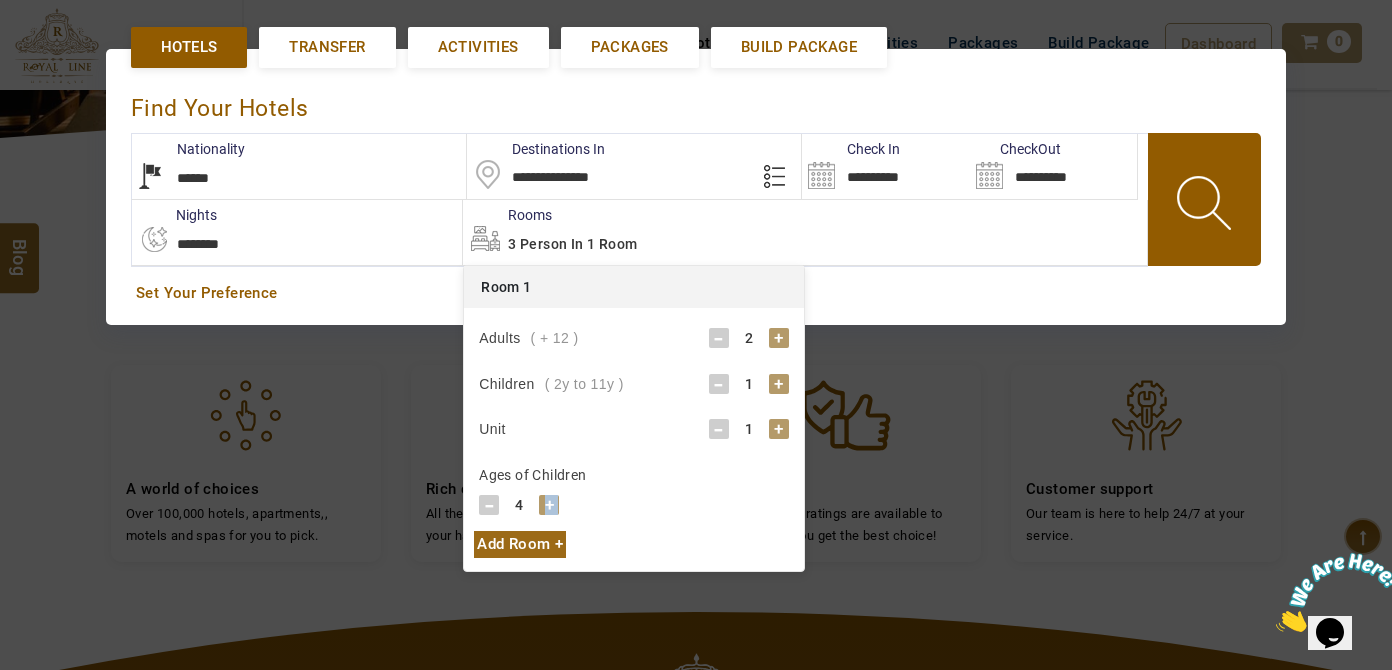 click on "+" at bounding box center [549, 505] 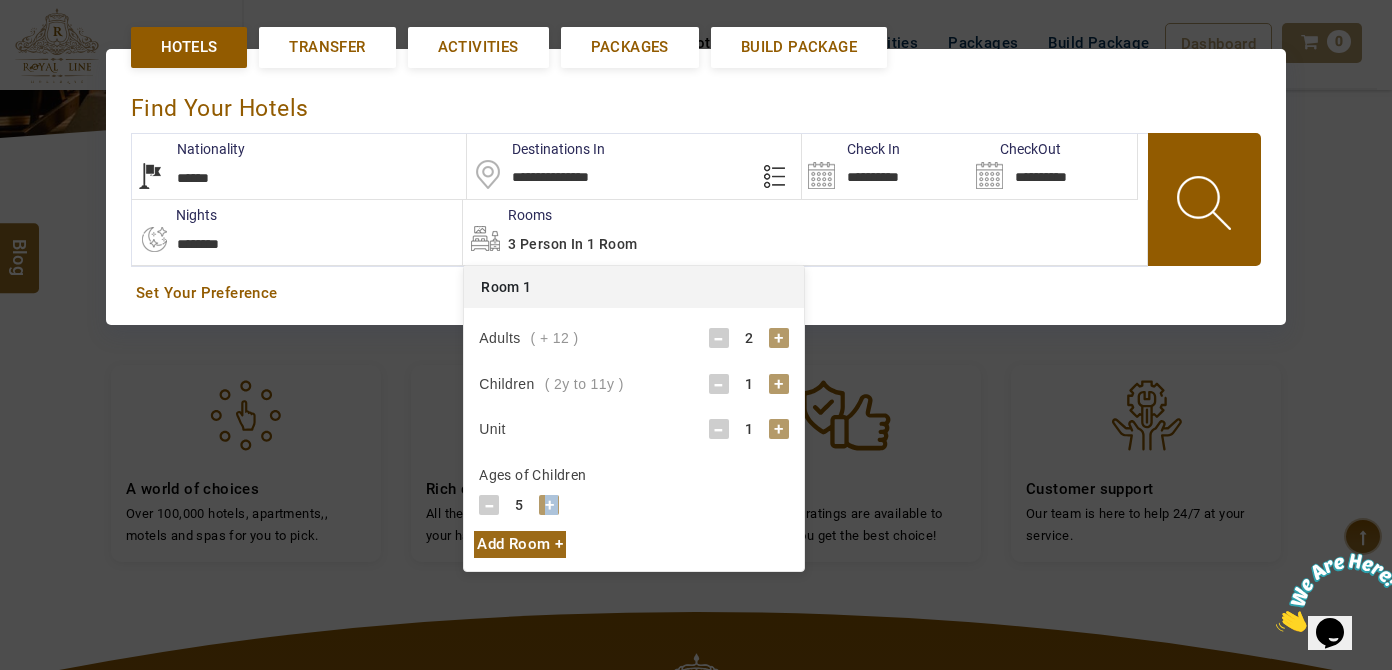 click on "+" at bounding box center [549, 505] 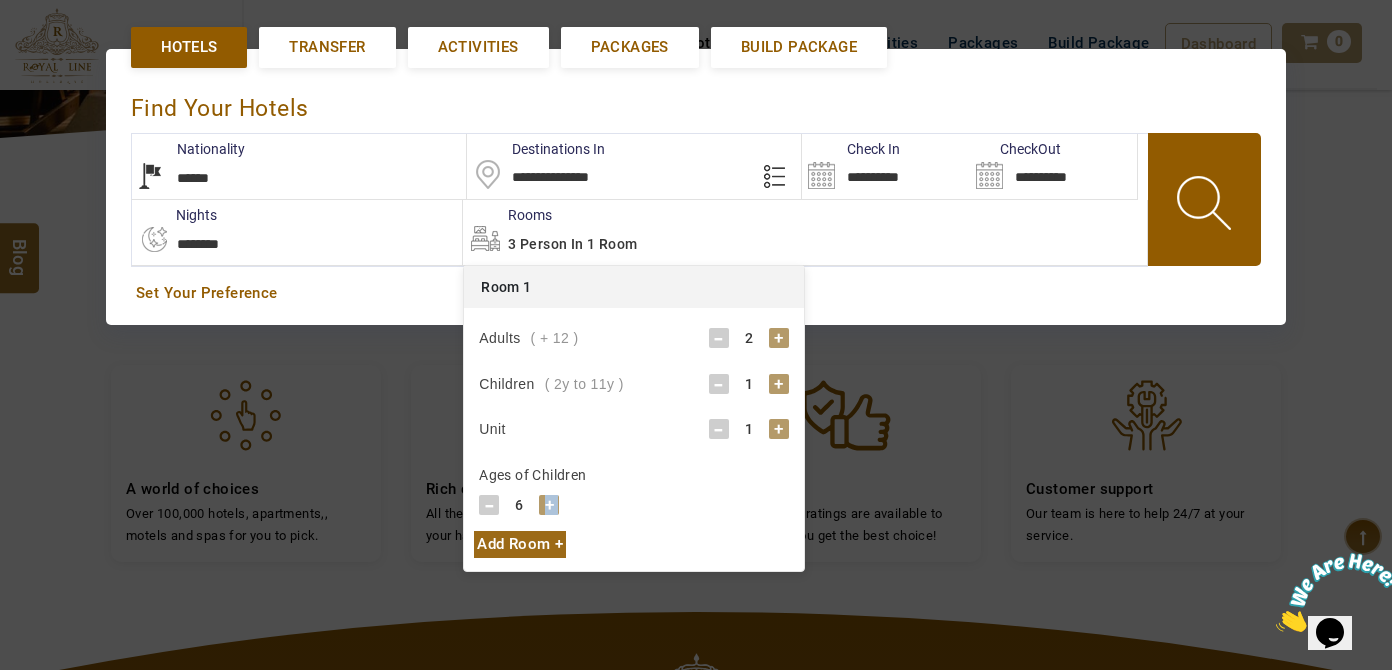 click at bounding box center (1206, 206) 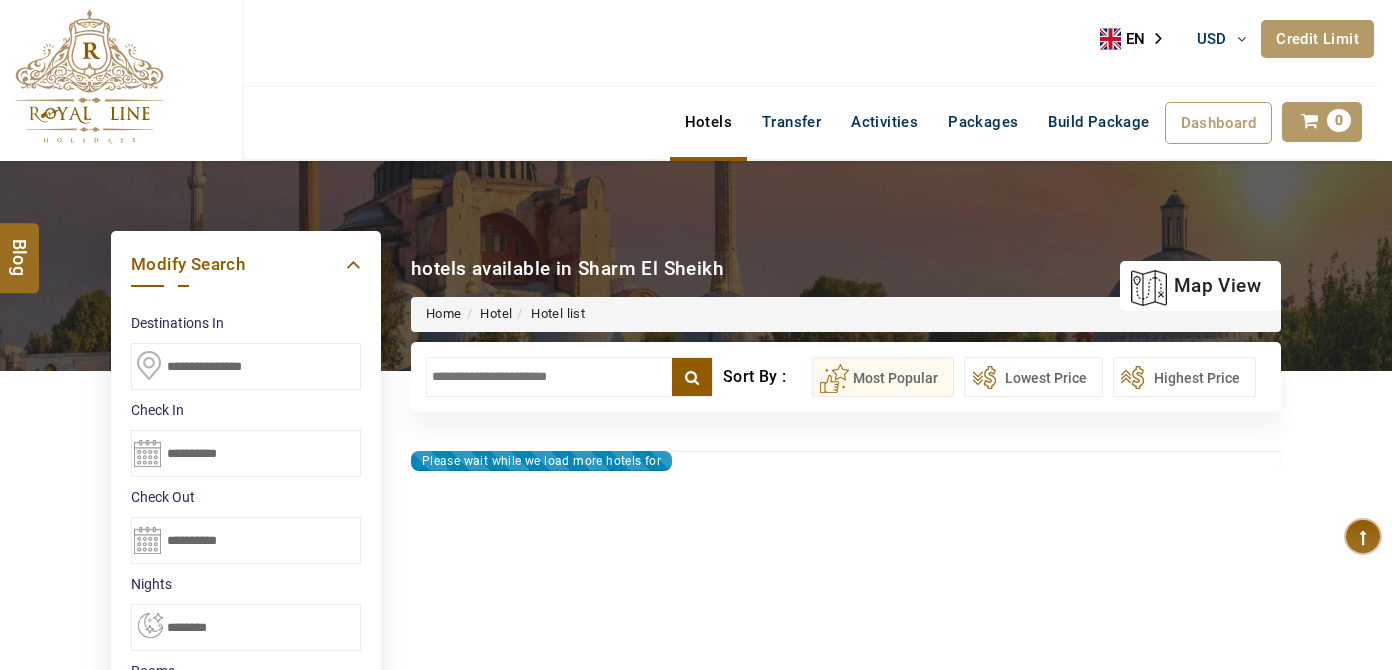 select on "*" 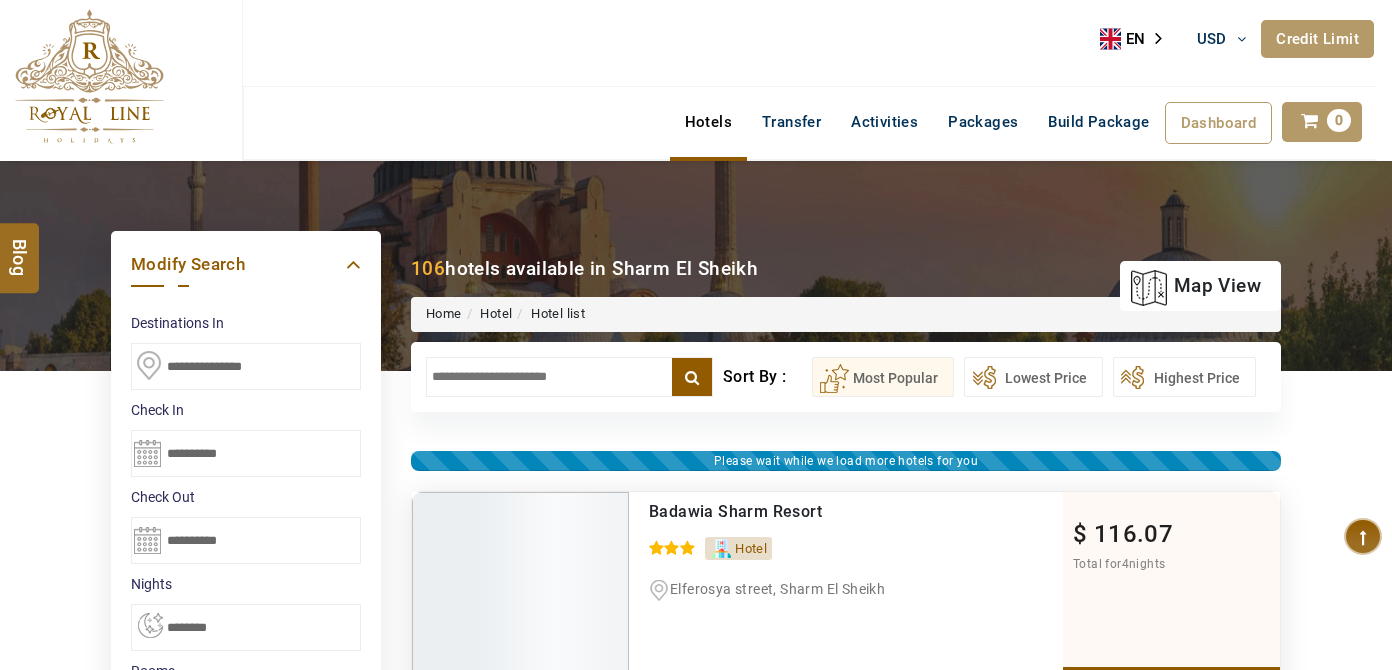 scroll, scrollTop: 181, scrollLeft: 0, axis: vertical 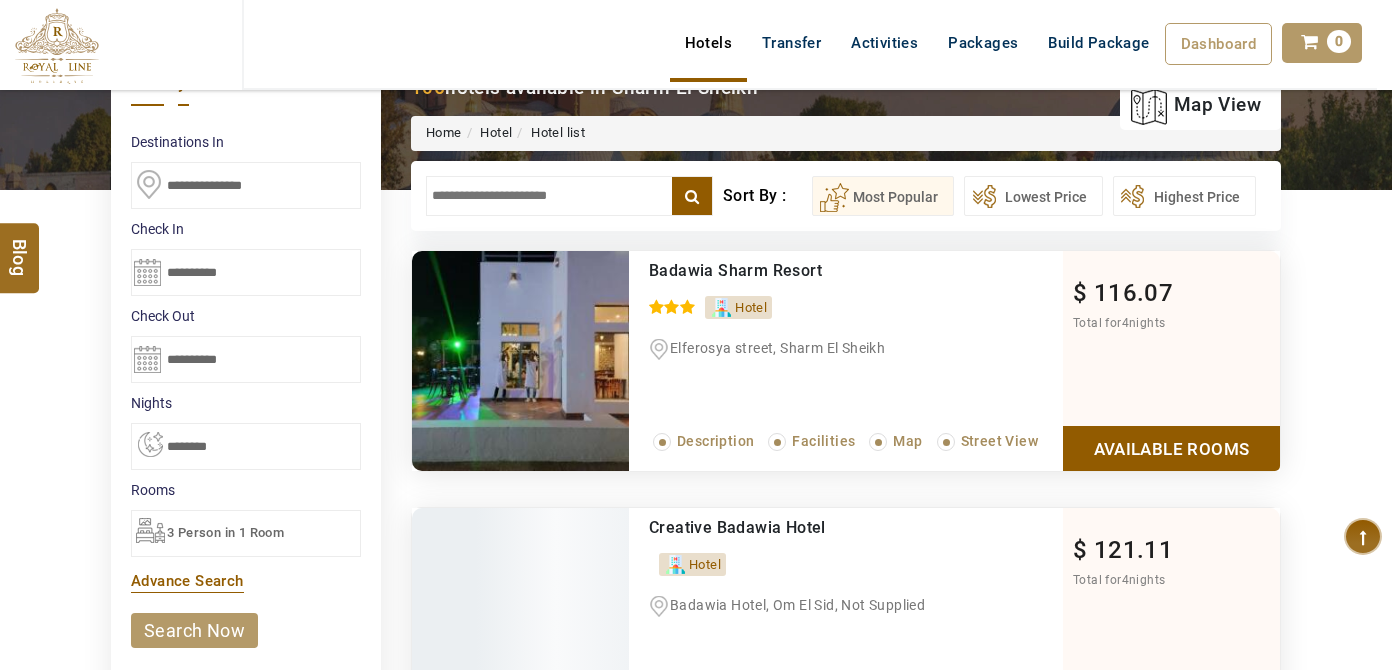 click at bounding box center (569, 196) 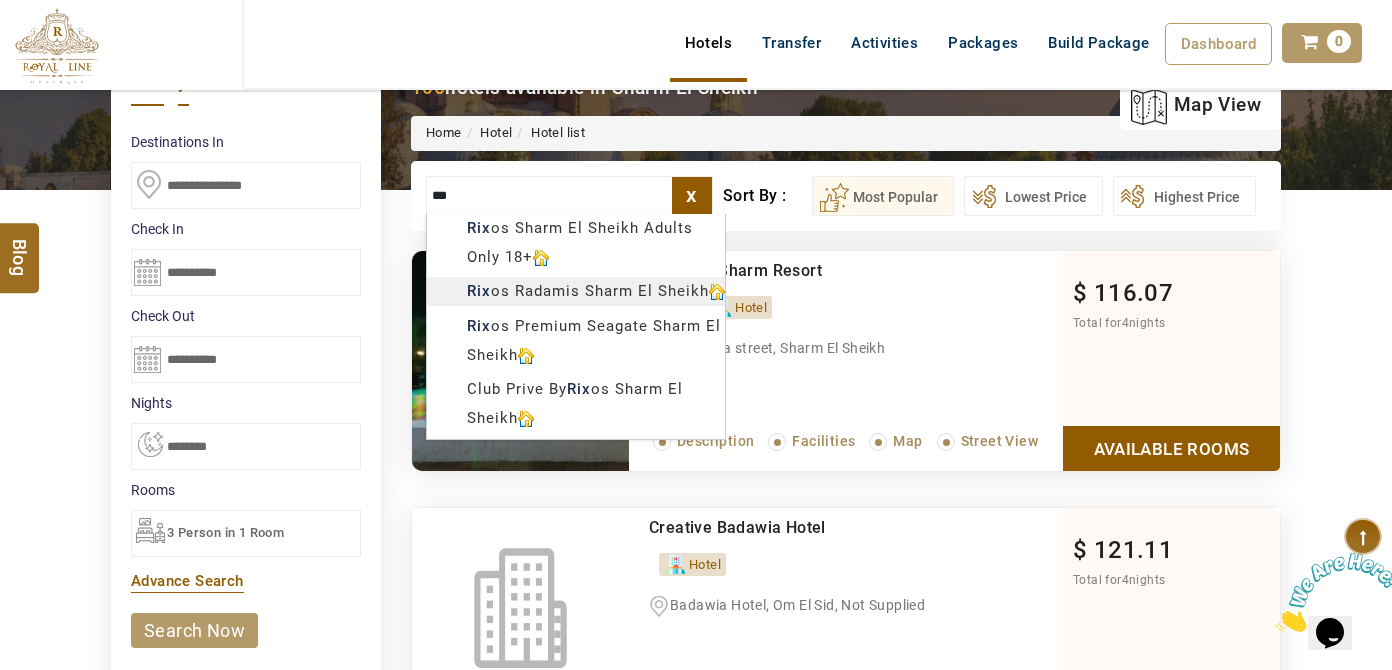 scroll, scrollTop: 0, scrollLeft: 0, axis: both 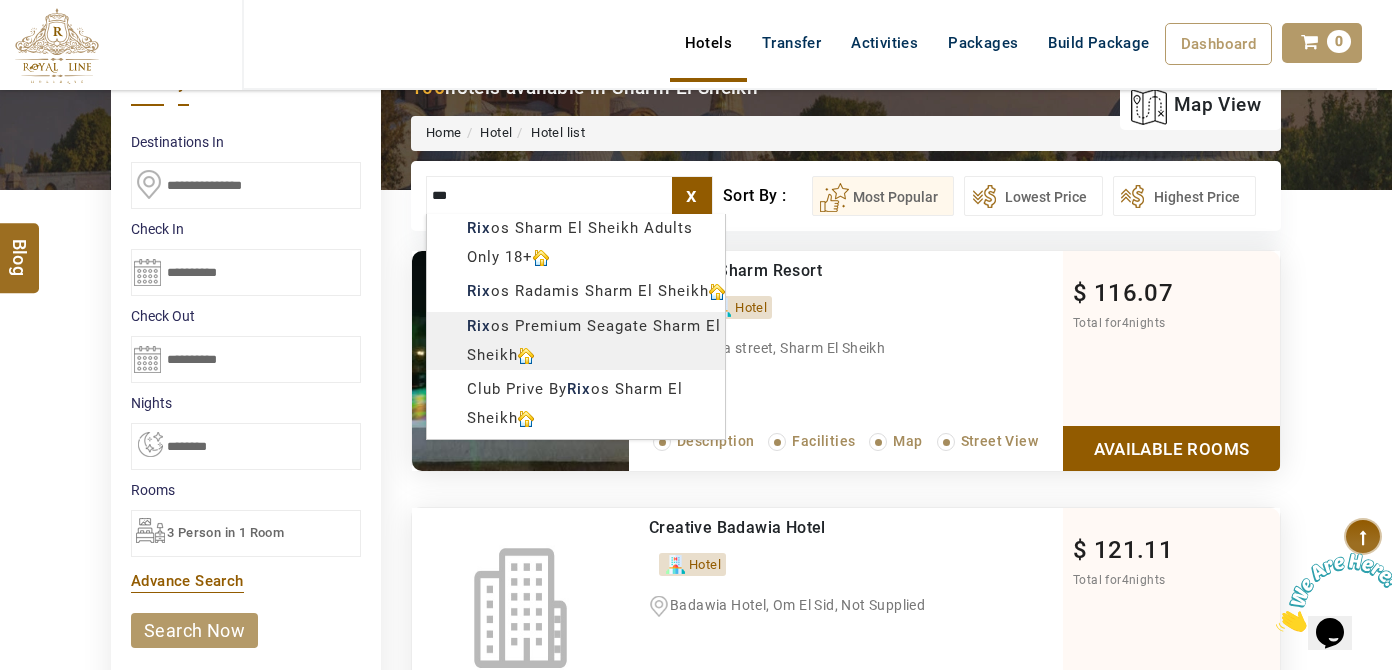 click on "LARISA HAWWARI USD AED AED EUR € USD $ INR ₹ THB ฿ IDR Rp BHD BHD TRY ₺ Credit Limit EN HE AR ES PT ZH Helpline +971 55 344 0168 Register Now +971 55 344 0168 info@royallineholidays.com About Us What we Offer Blog Why Us Contact Hotels Transfer Activities Packages Build Package Dashboard My Profile My Booking My Reports My Quotation Sign Out 0 Points Redeem Now To Redeem 9313 Points Future Points 3739 Points Credit Limit Credit Limit USD 25000.00 70% Complete Used USD 18689.34 Available USD 6310.66 Setting Looks like you haven't added anything to your cart yet Countinue Shopping ****** ****** Please Wait.. Blog demo Remember me Forgot password? LOG IN Don't have an account? Register Now My Booking View/ Print/Cancel Your Booking without Signing in Submit Applying Filters...... Hotels For You Will Be Loading Soon demo In A Few Moment, You Will Be Celebrating Best Hotel options galore ! Check In CheckOut Rooms Rooms Please Wait Please Wait ... X" at bounding box center [696, 956] 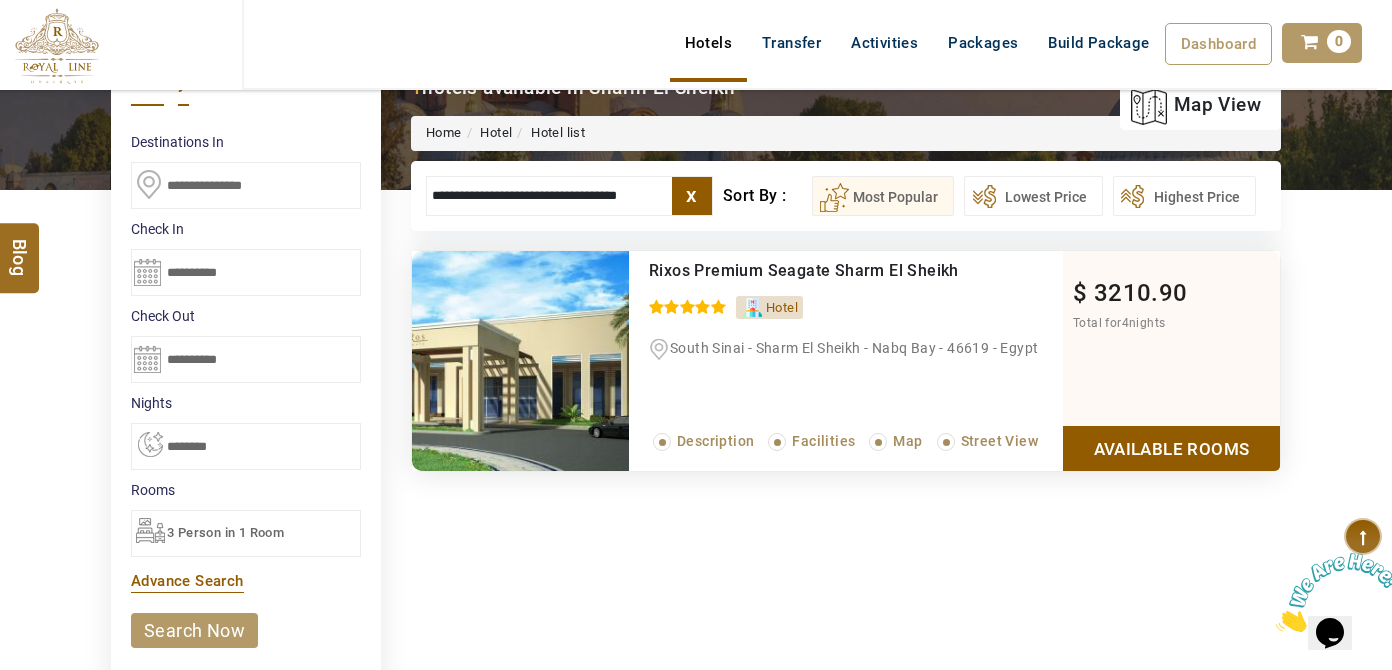 type on "**********" 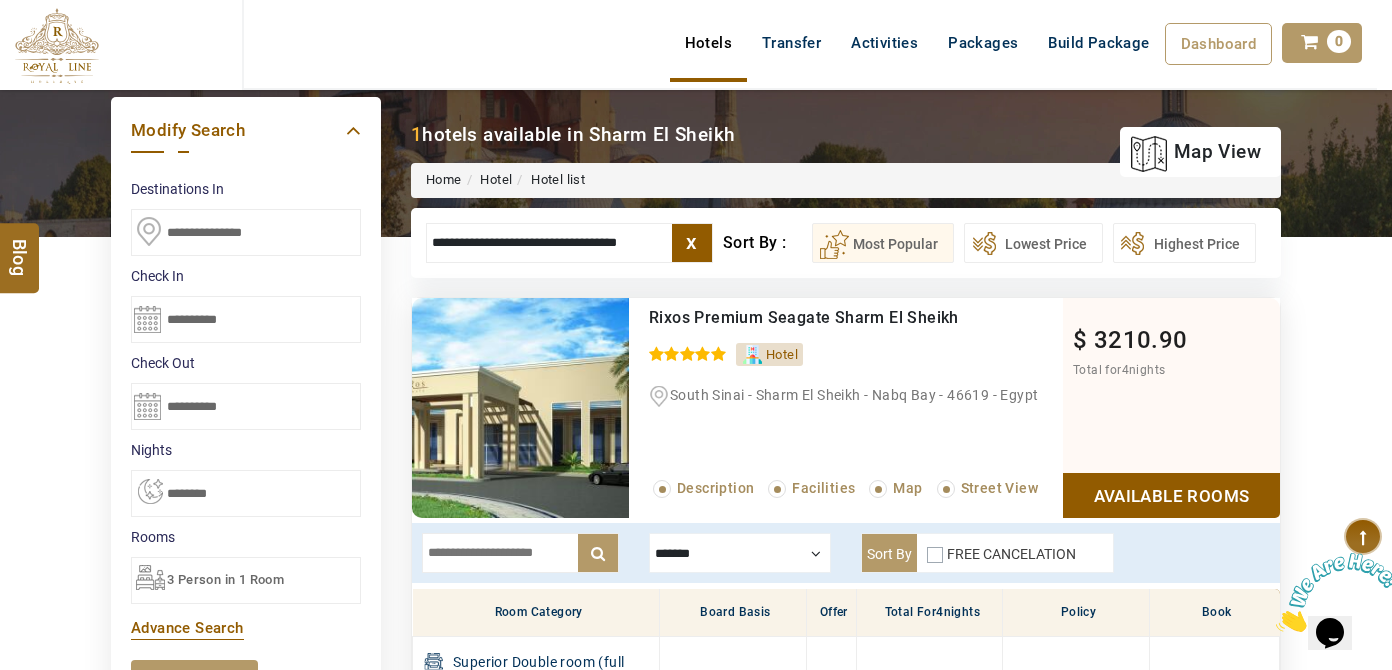 scroll, scrollTop: 106, scrollLeft: 0, axis: vertical 